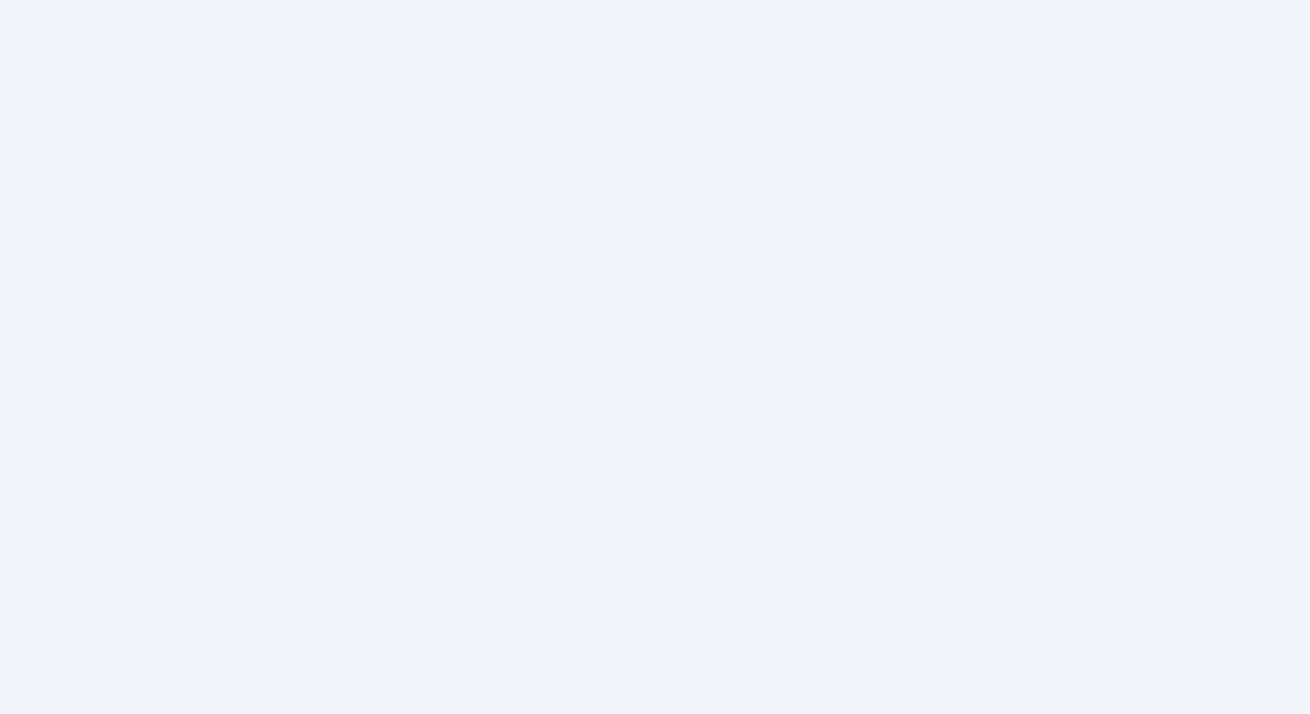 scroll, scrollTop: 0, scrollLeft: 0, axis: both 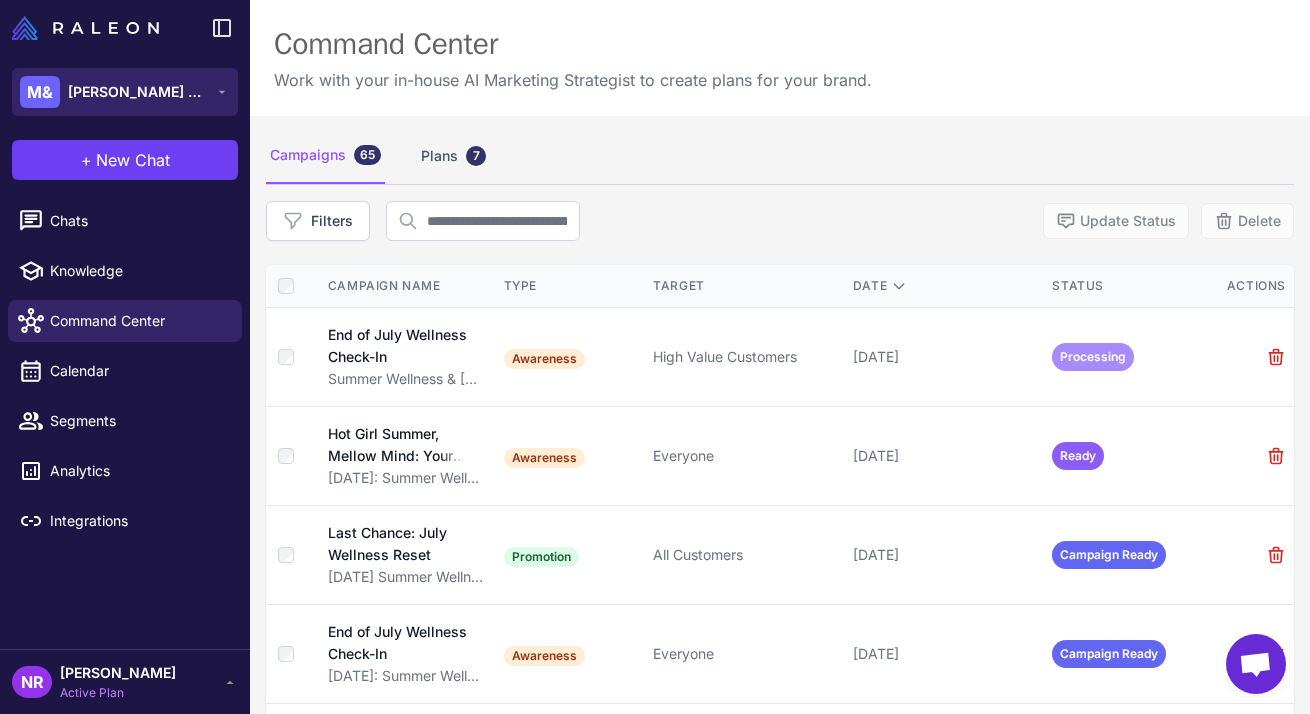 click on "M& Mary & Jane" at bounding box center (125, 92) 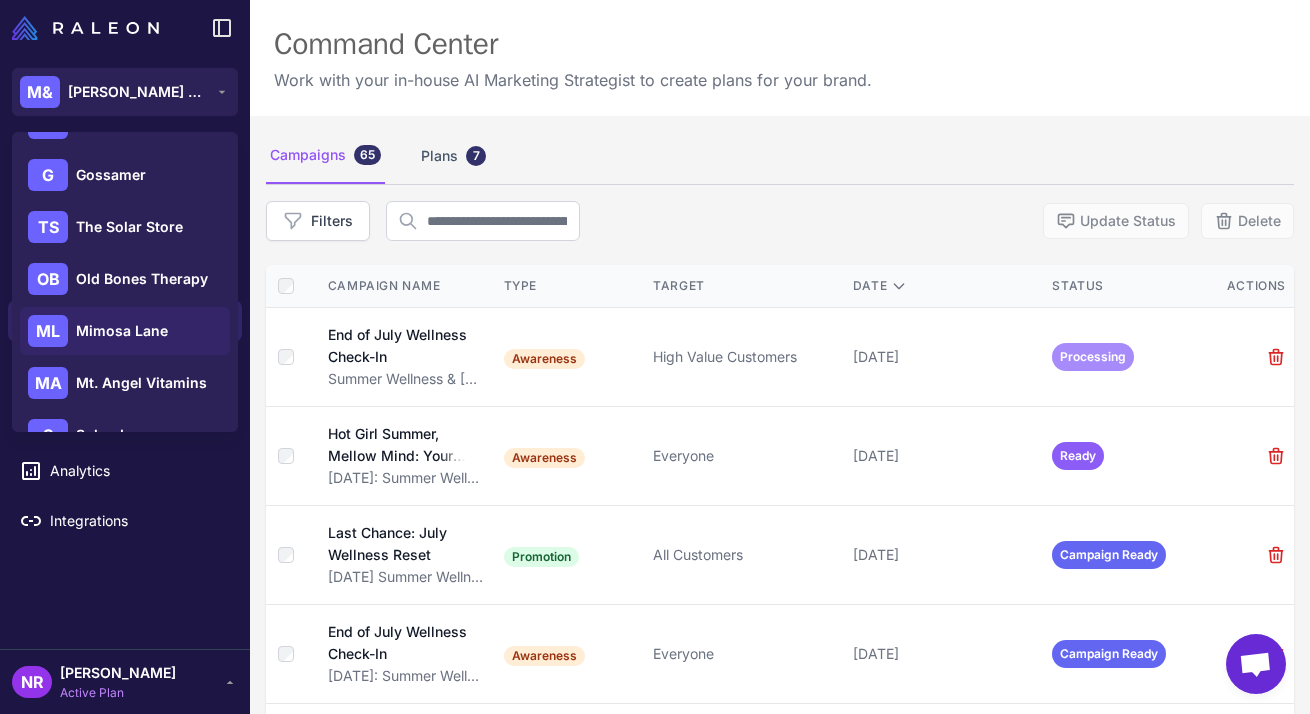 scroll, scrollTop: 62, scrollLeft: 0, axis: vertical 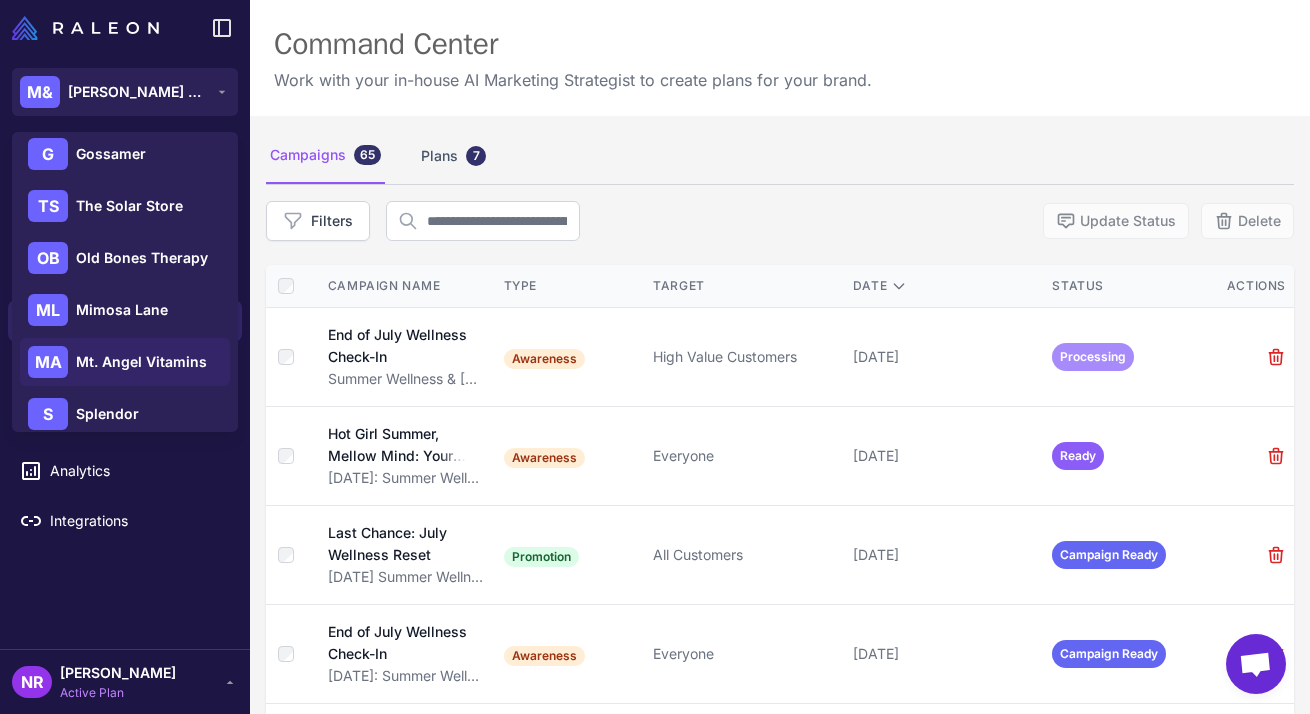 click on "MA Mt. Angel Vitamins" 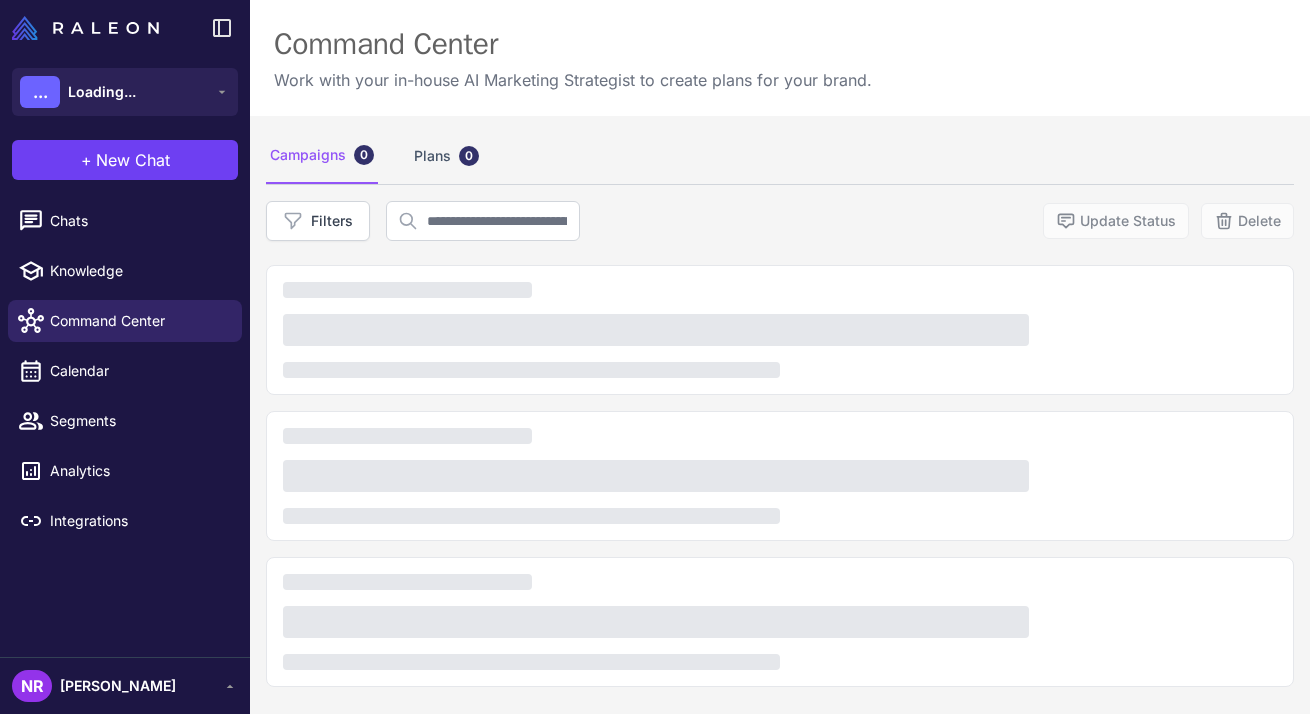 scroll, scrollTop: 0, scrollLeft: 0, axis: both 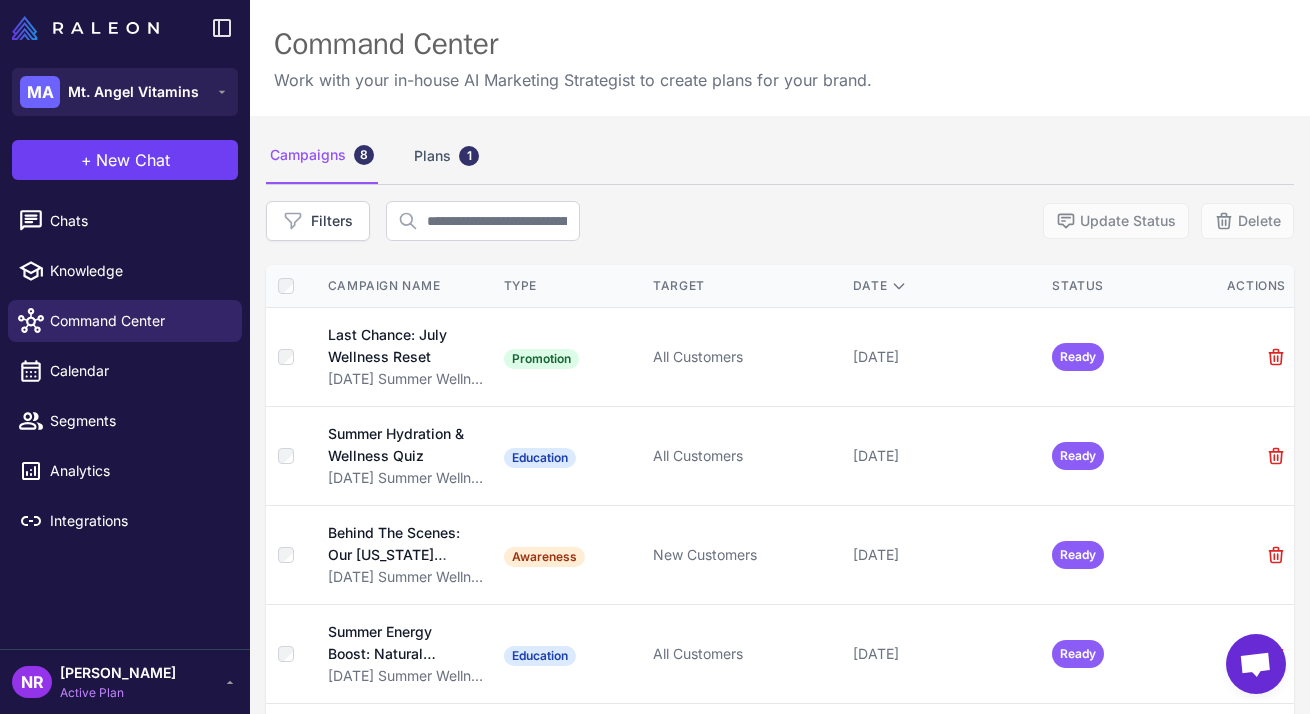click on "Campaigns  8" at bounding box center [322, 156] 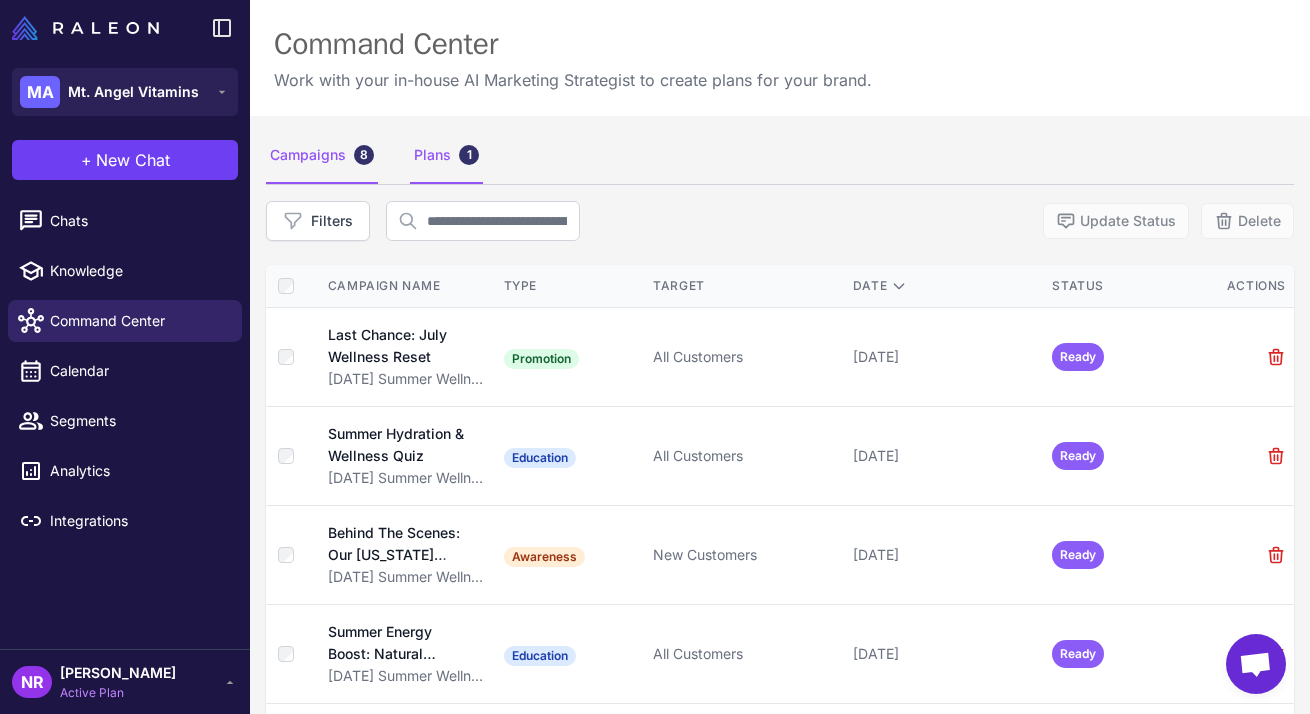 click on "Plans  1" at bounding box center (446, 156) 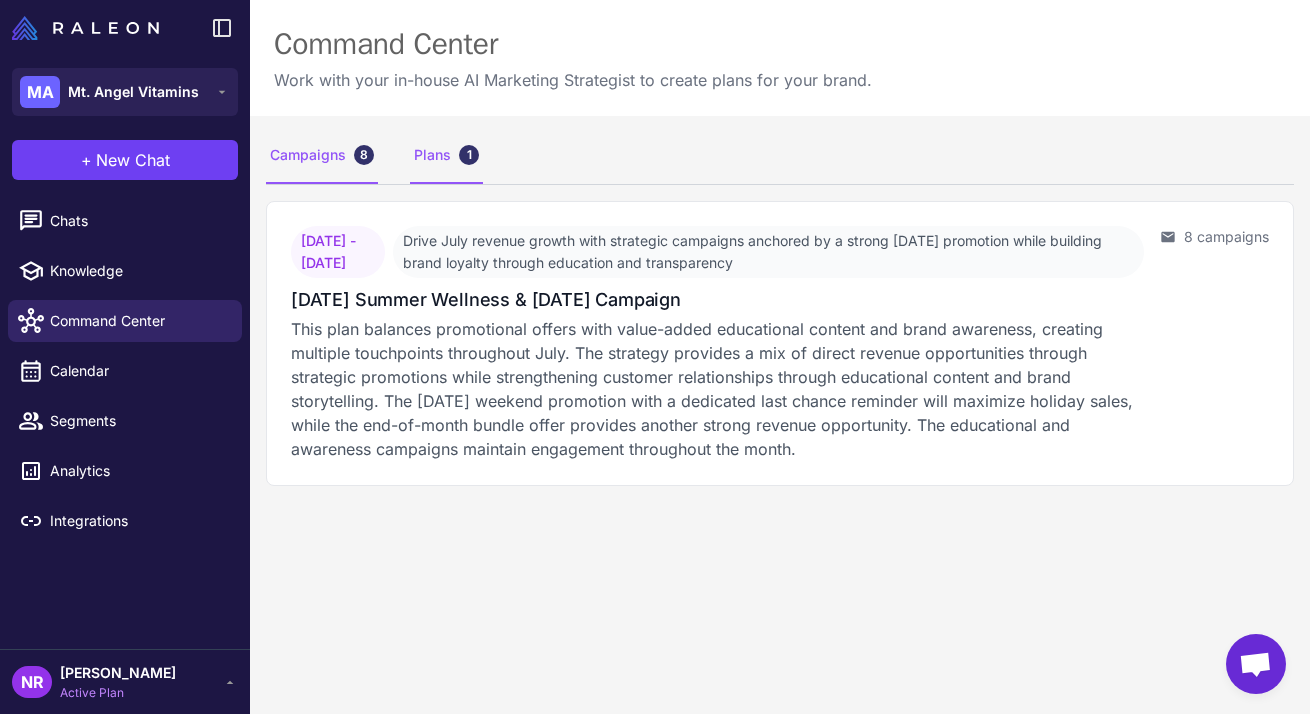 click on "Campaigns  8" at bounding box center [322, 156] 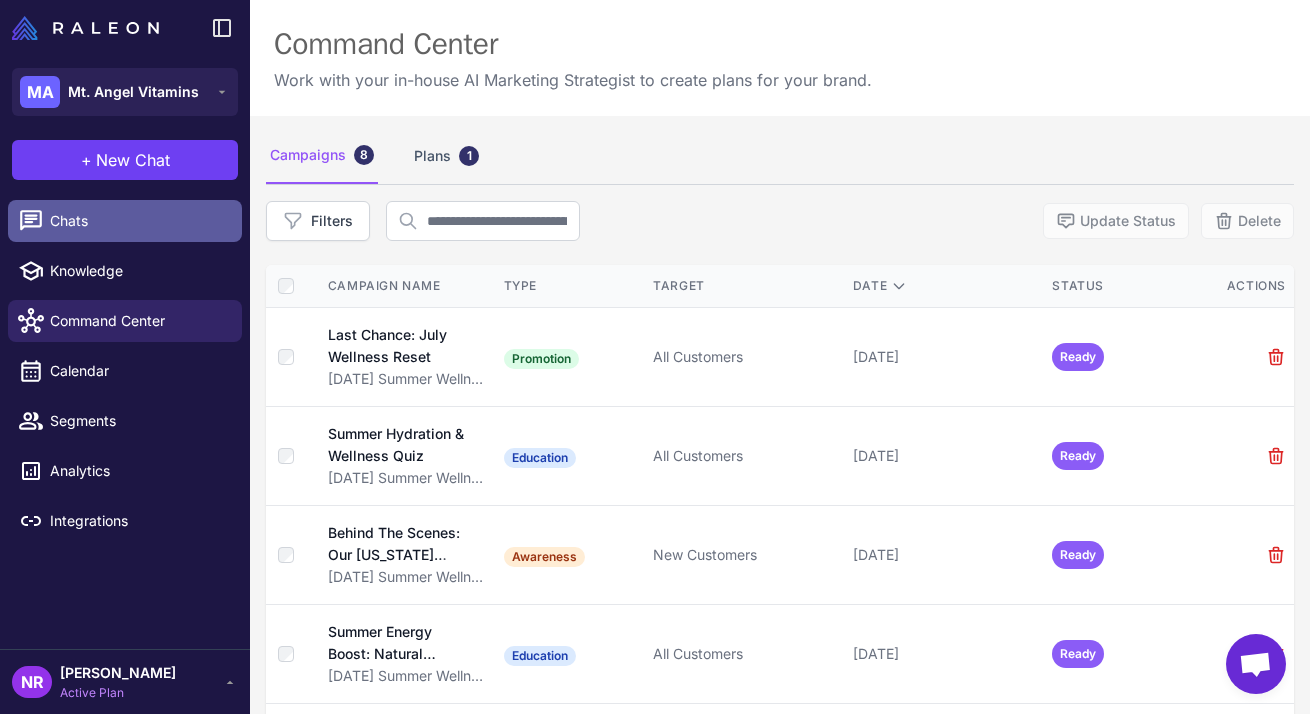 click on "Chats" at bounding box center [125, 221] 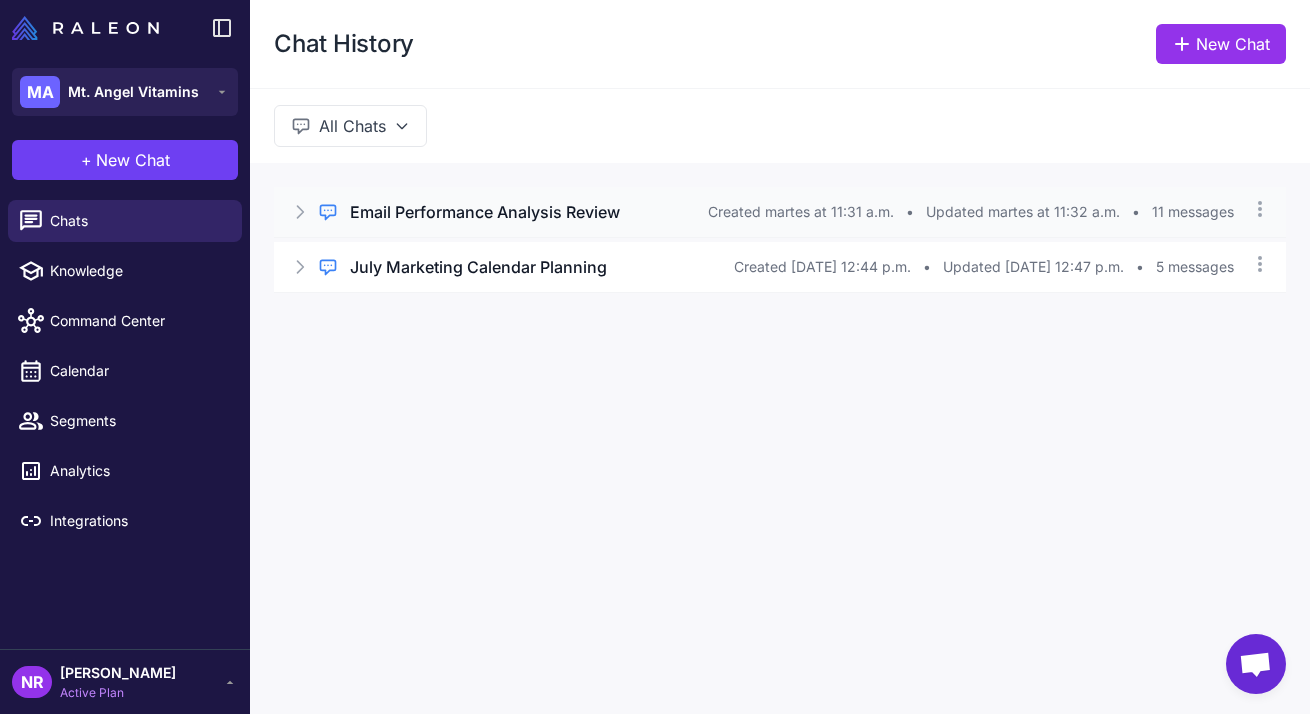 click on "Email Performance Analysis Review" at bounding box center [485, 212] 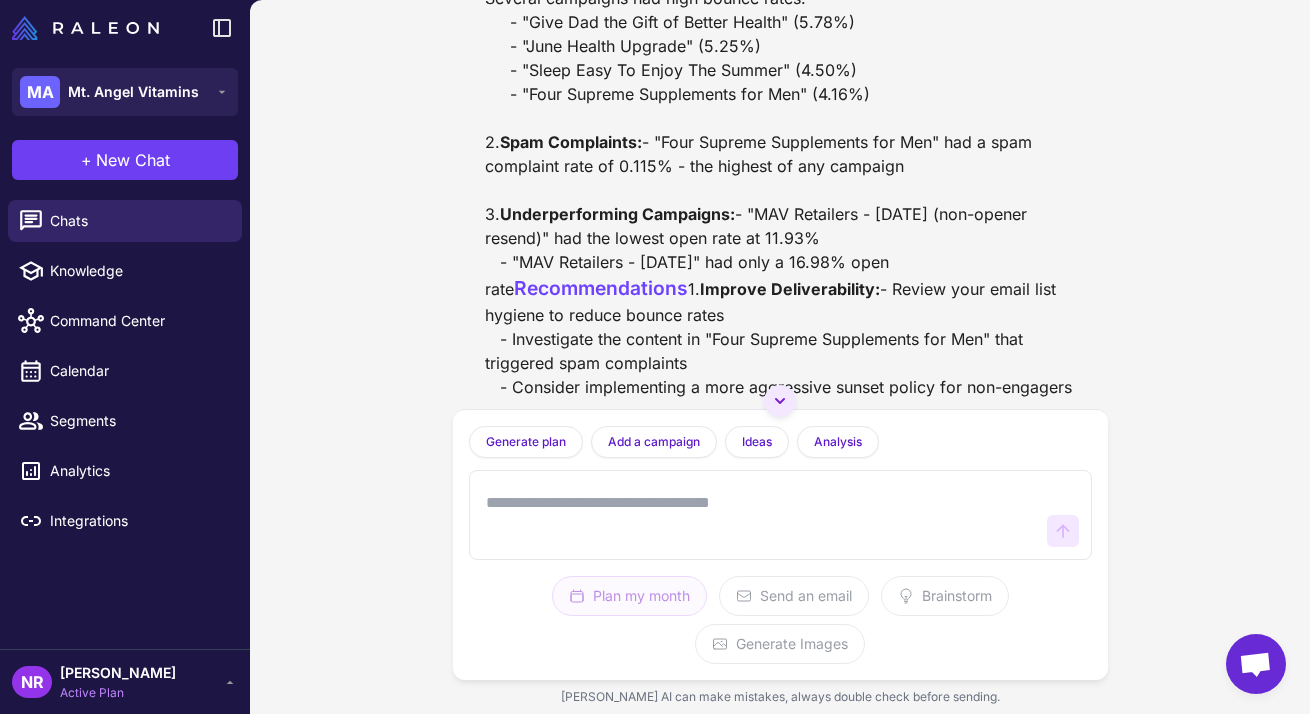 scroll, scrollTop: 1087, scrollLeft: 0, axis: vertical 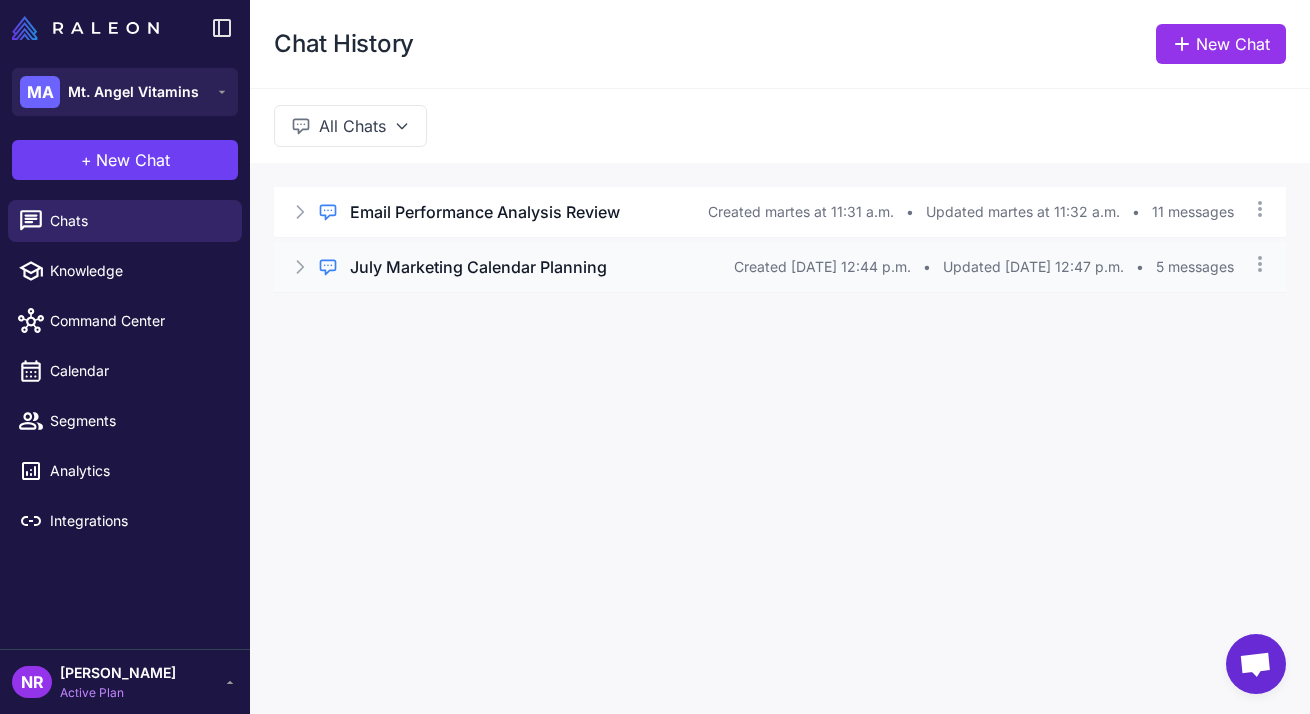 click on "July Marketing Calendar Planning" at bounding box center (478, 267) 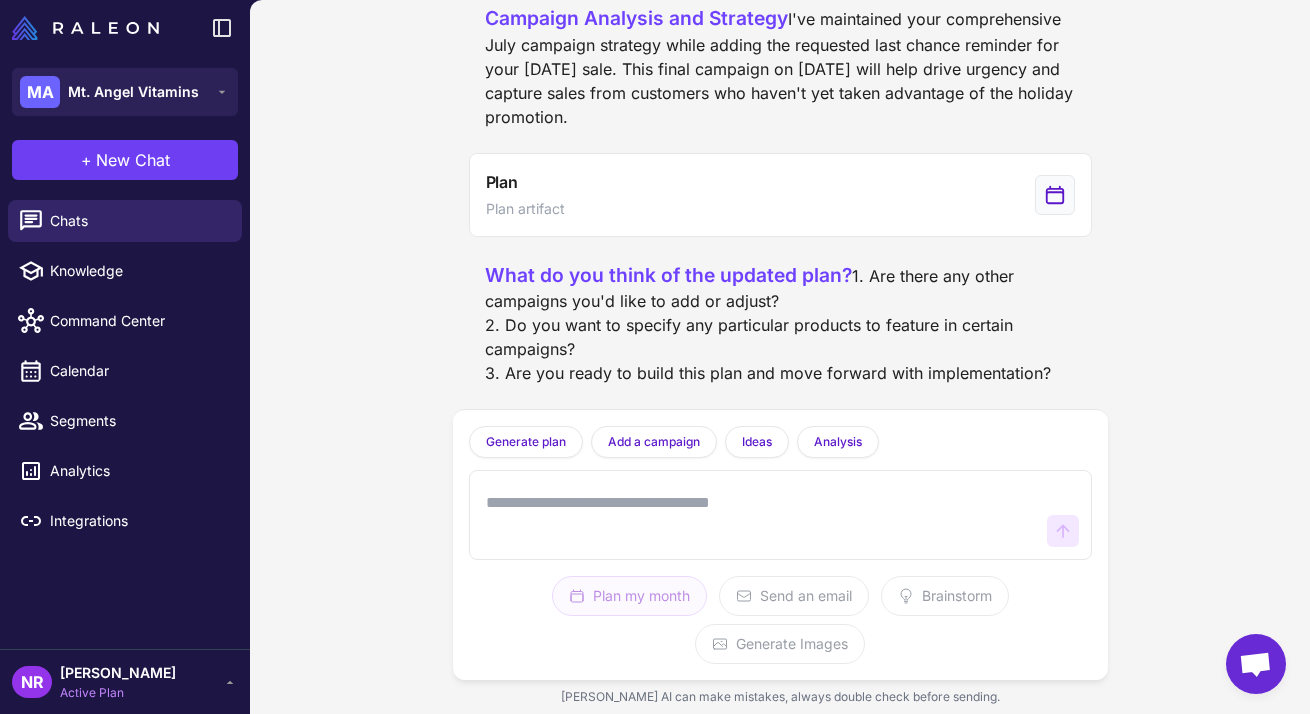 scroll, scrollTop: 1465, scrollLeft: 0, axis: vertical 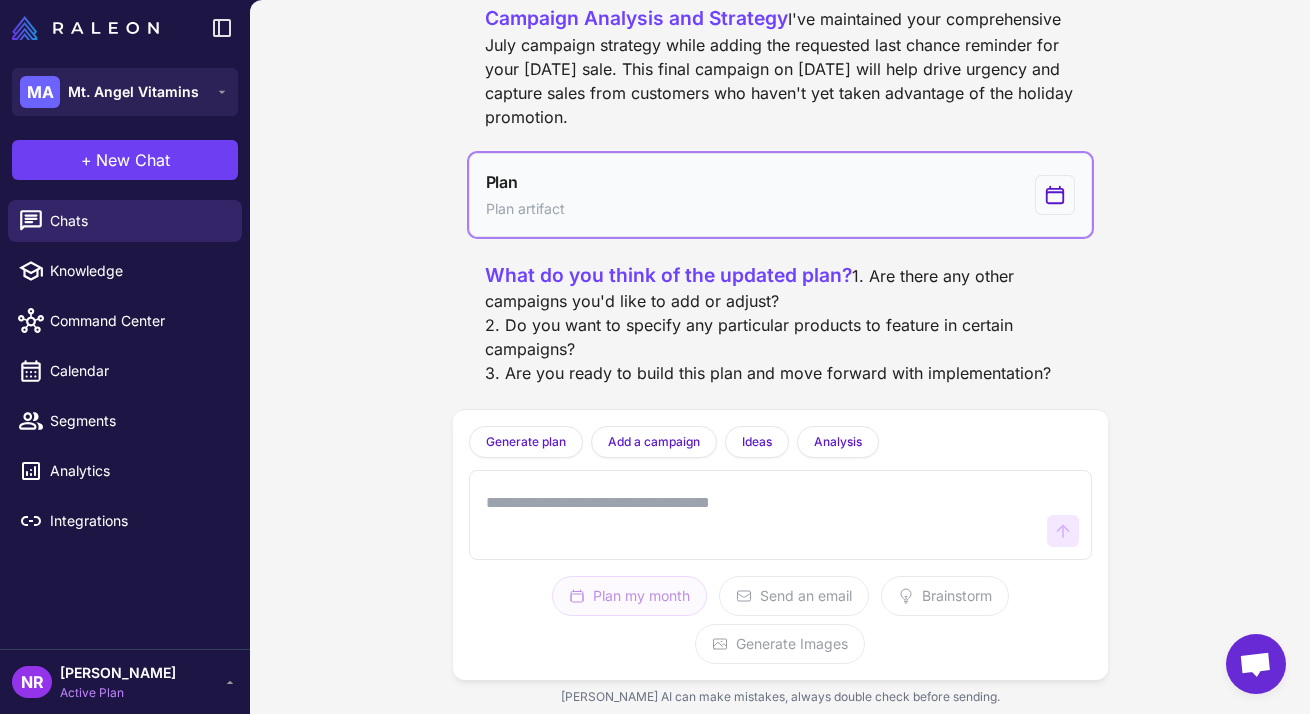 click on "Plan Plan artifact" at bounding box center [780, 195] 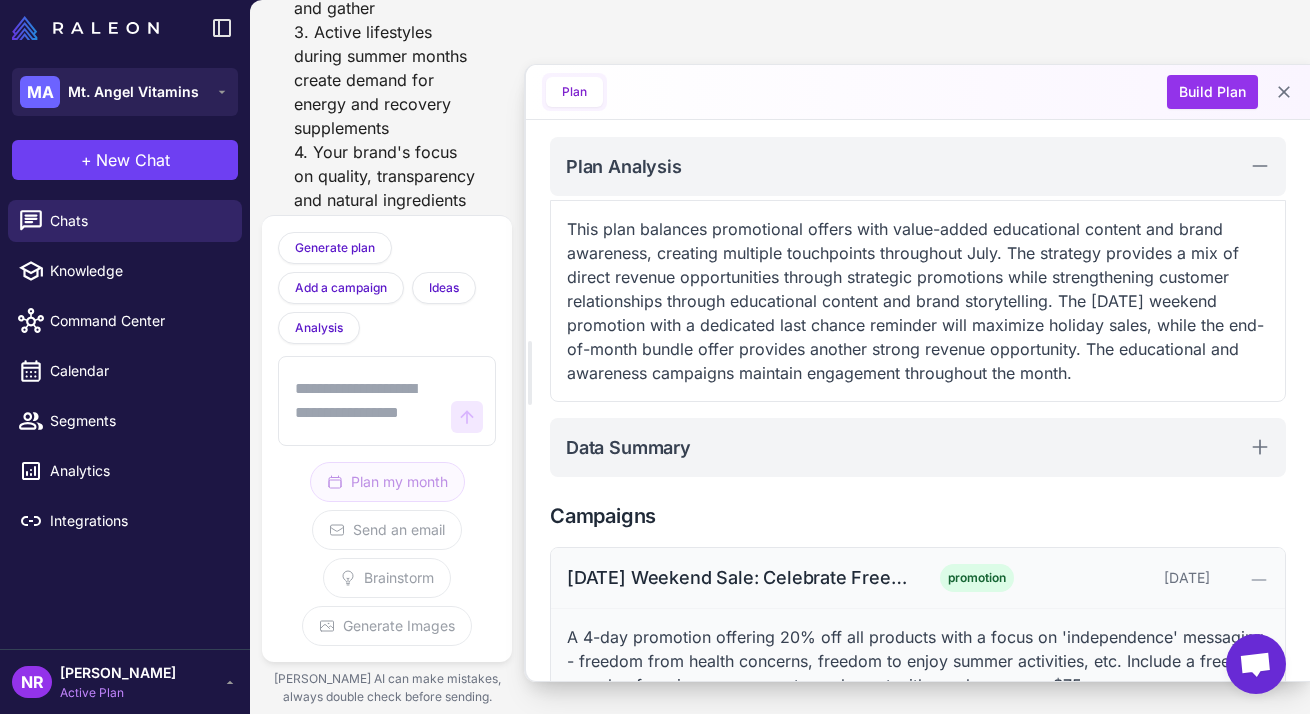 scroll, scrollTop: 363, scrollLeft: 0, axis: vertical 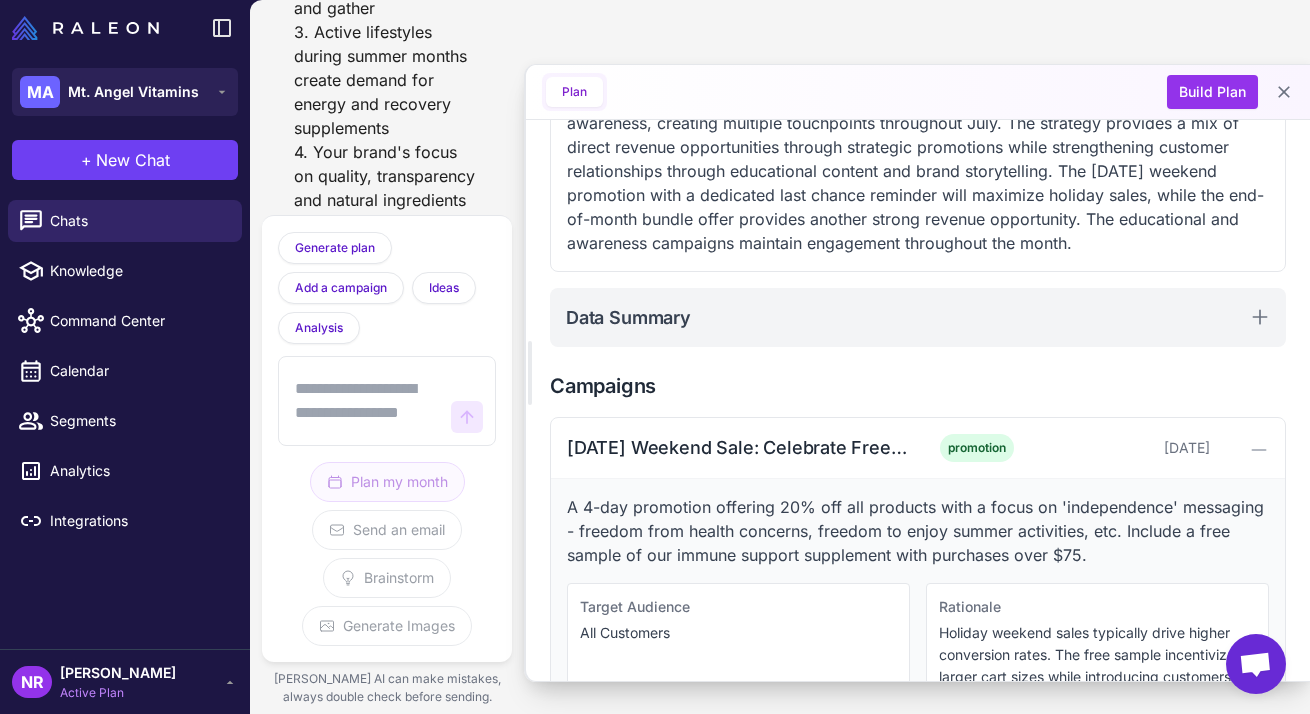 click at bounding box center [367, 401] 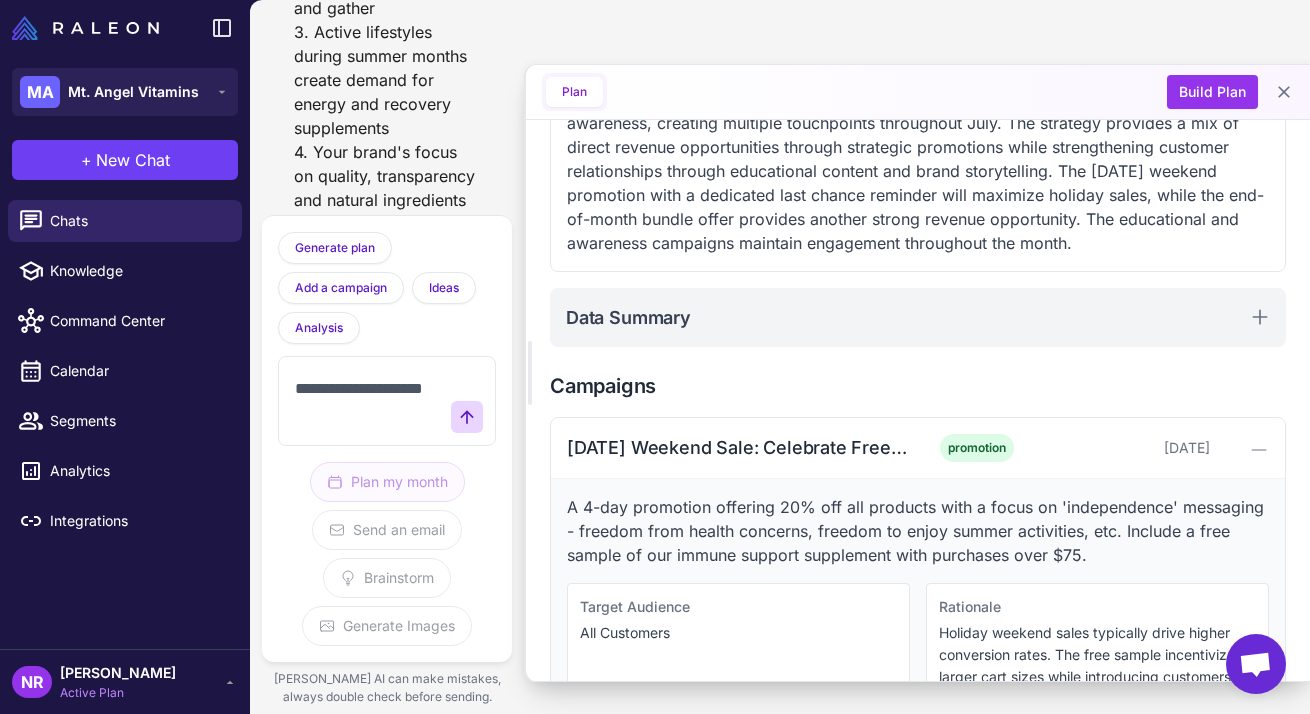 click on "**********" at bounding box center (367, 401) 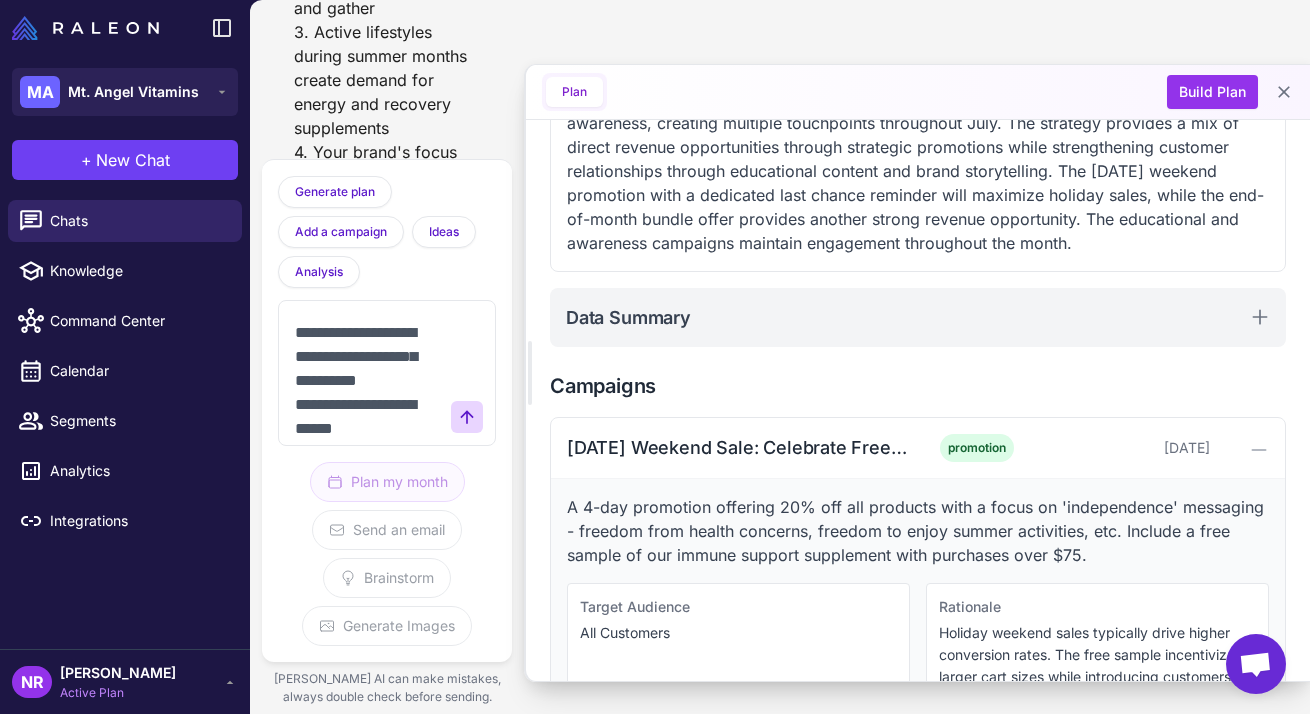 scroll, scrollTop: 29, scrollLeft: 0, axis: vertical 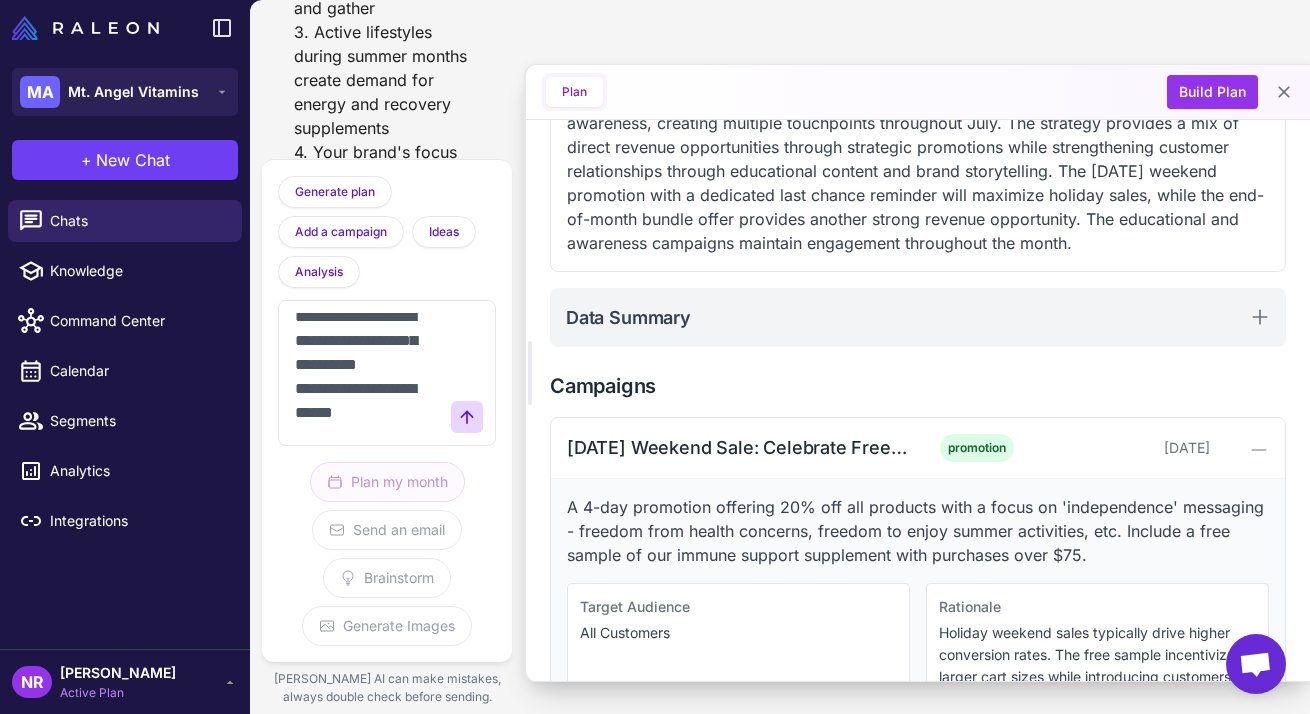 click on "**********" at bounding box center [367, 373] 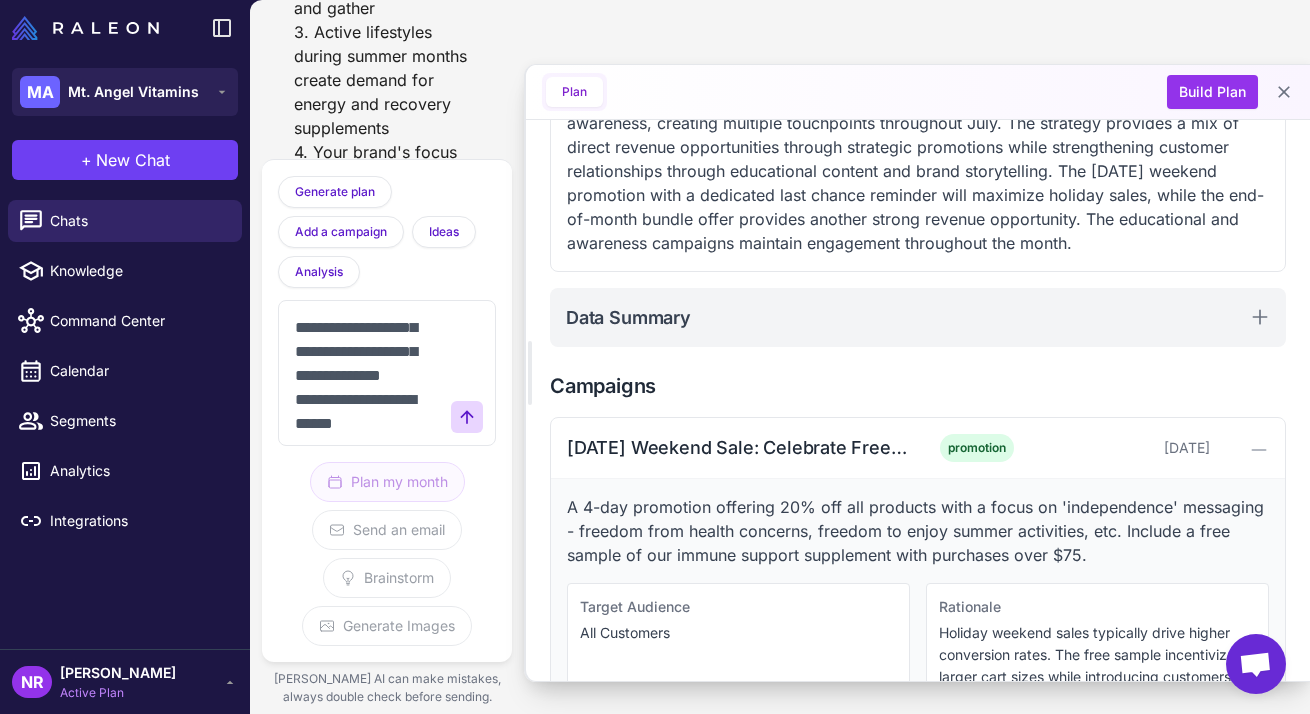 click on "**********" at bounding box center (367, 373) 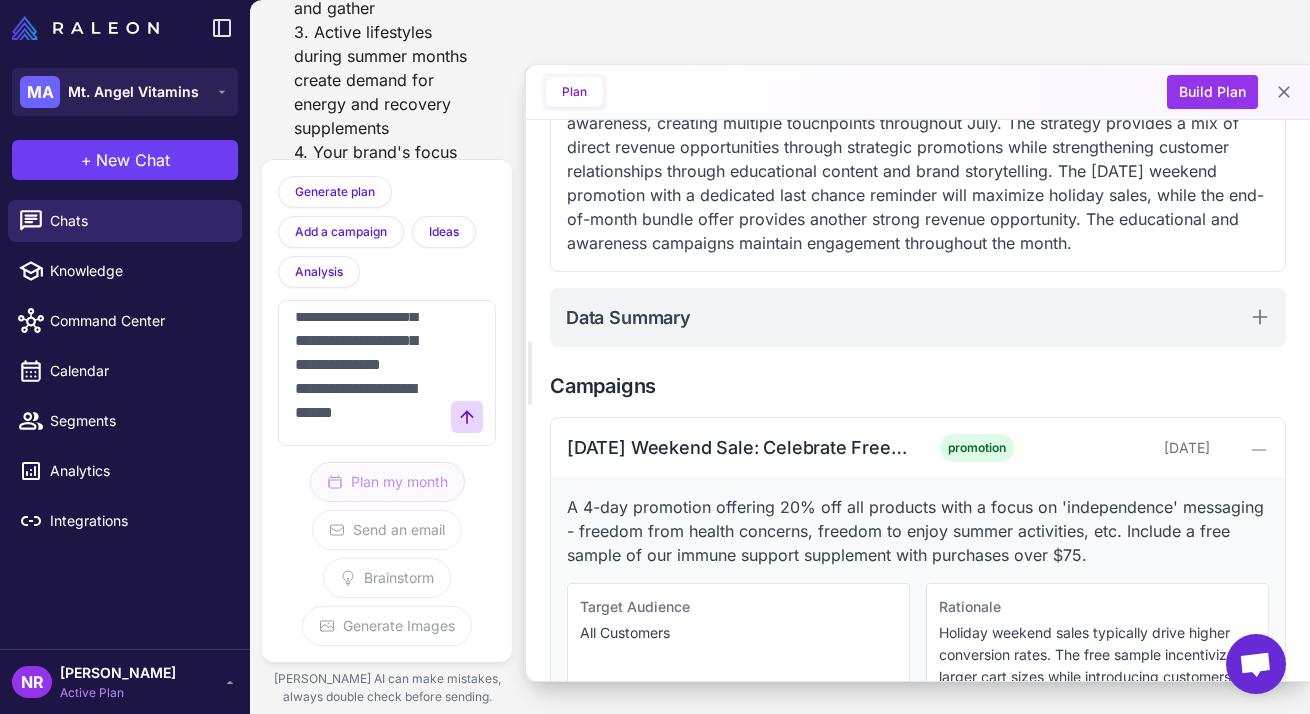 scroll, scrollTop: 88, scrollLeft: 0, axis: vertical 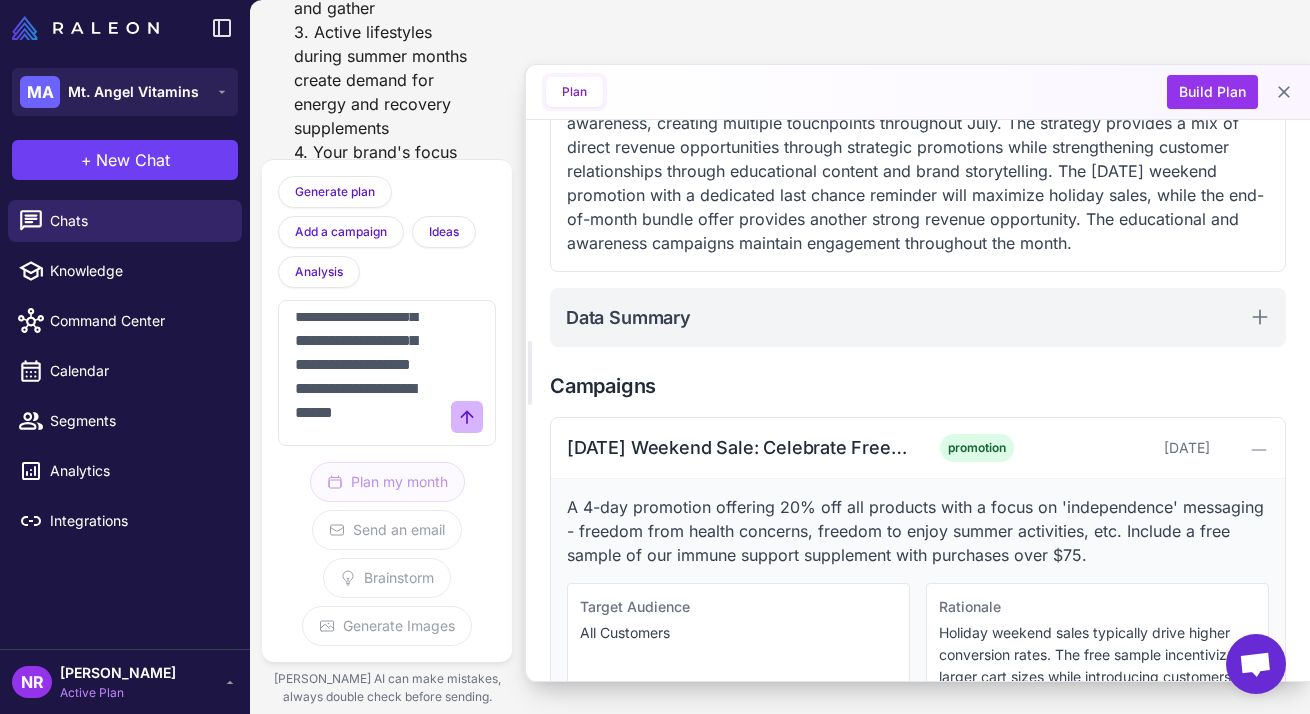 type on "**********" 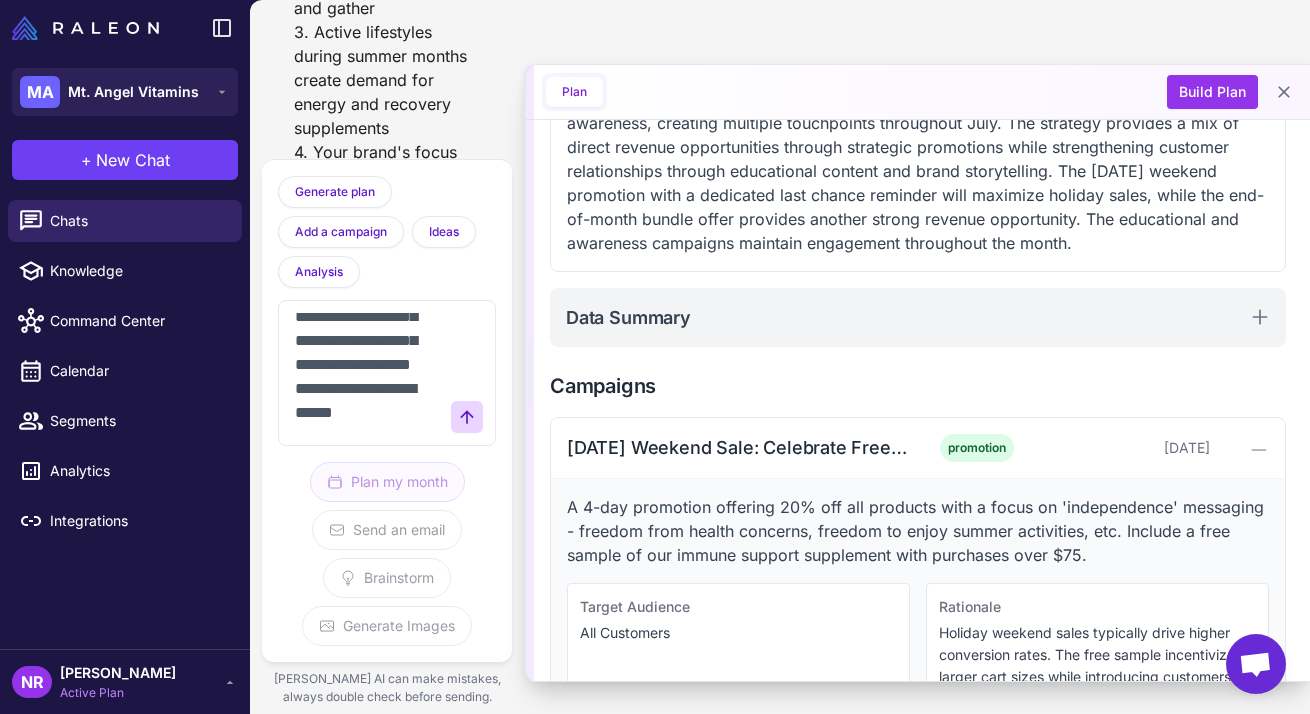 type 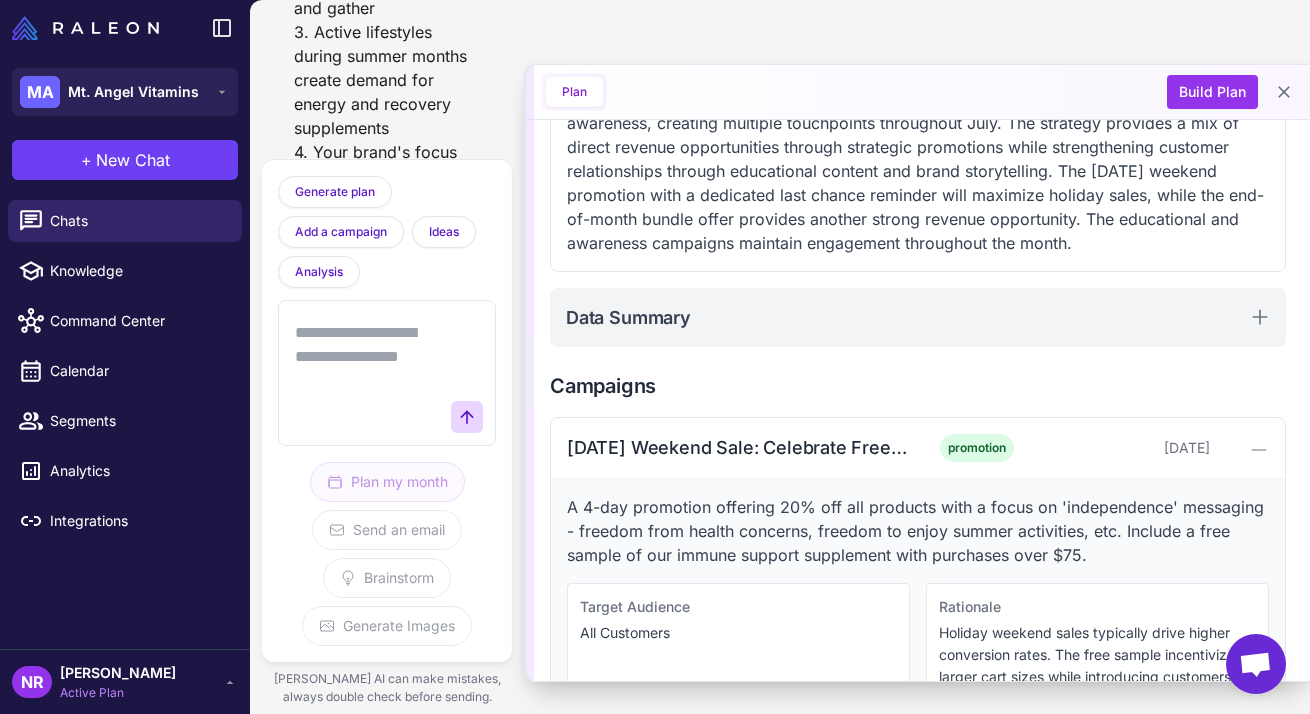 scroll, scrollTop: 0, scrollLeft: 0, axis: both 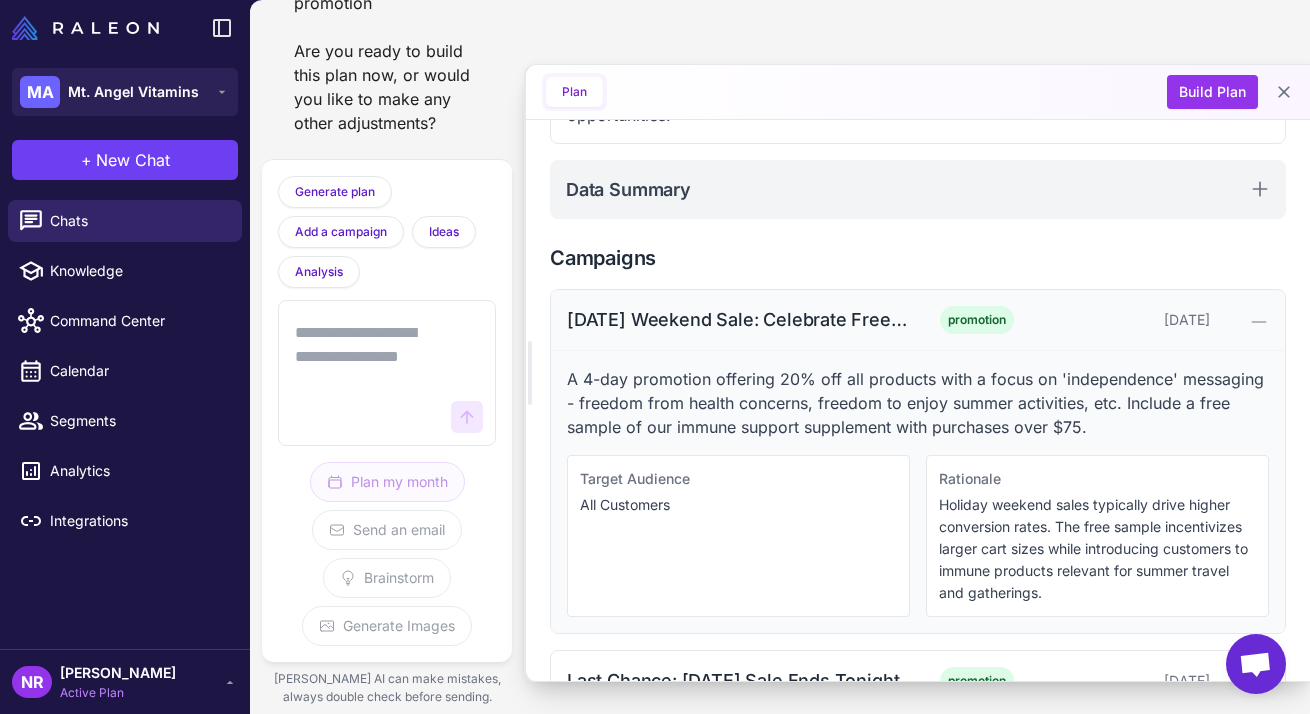 click on "[DATE] Weekend Sale: Celebrate Freedom & Wellness" at bounding box center [740, 319] 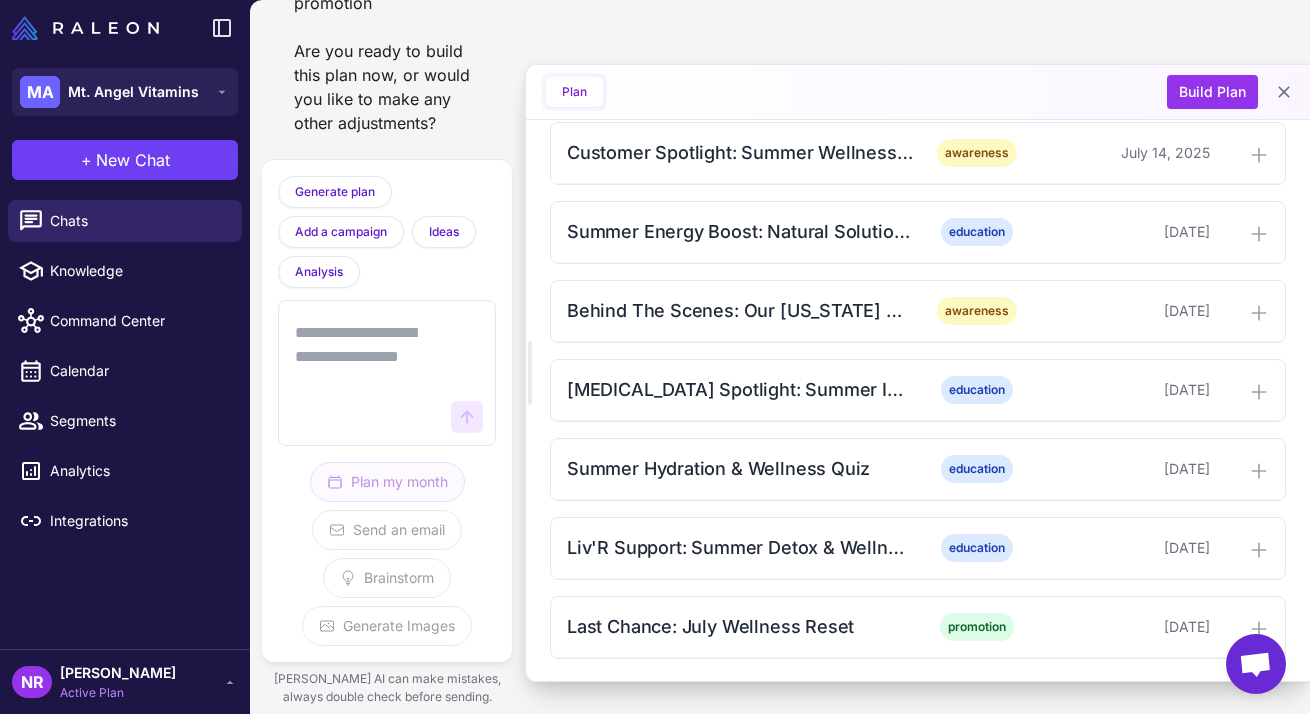 scroll, scrollTop: 945, scrollLeft: 0, axis: vertical 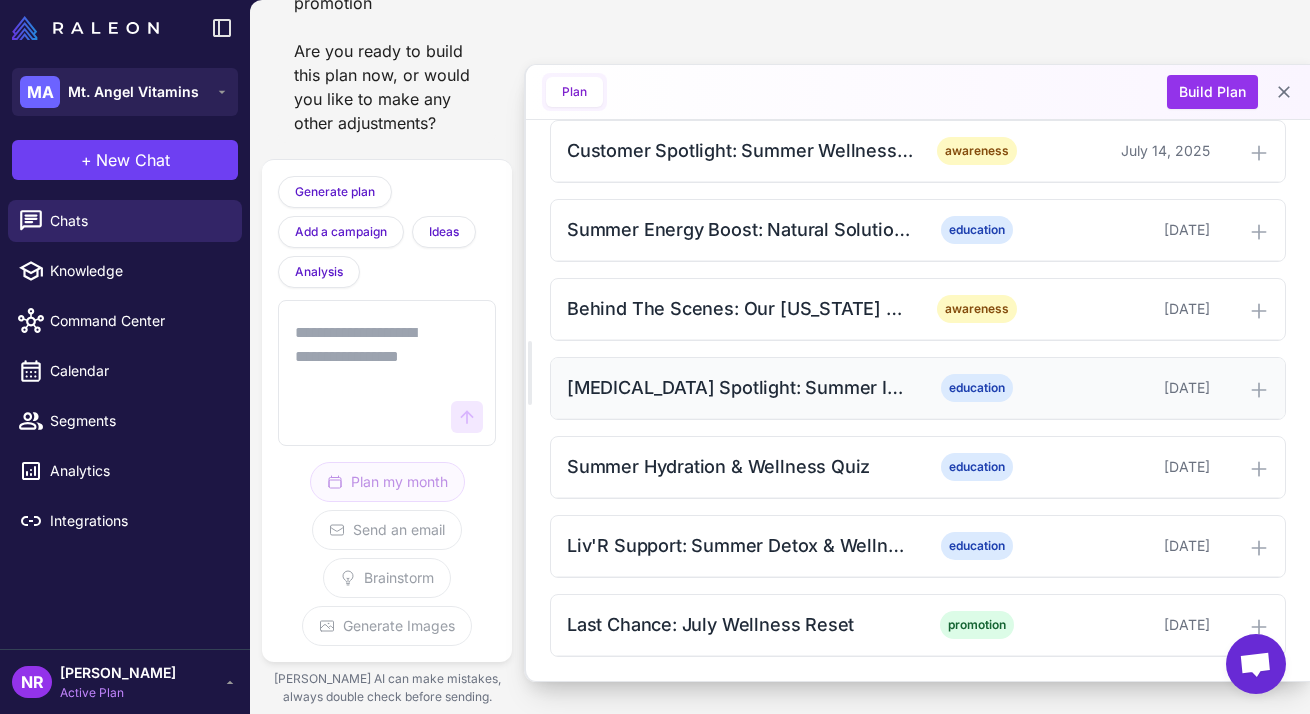 click on "[MEDICAL_DATA] Spotlight: Summer Immune & Skin Support education [DATE]" at bounding box center (918, 388) 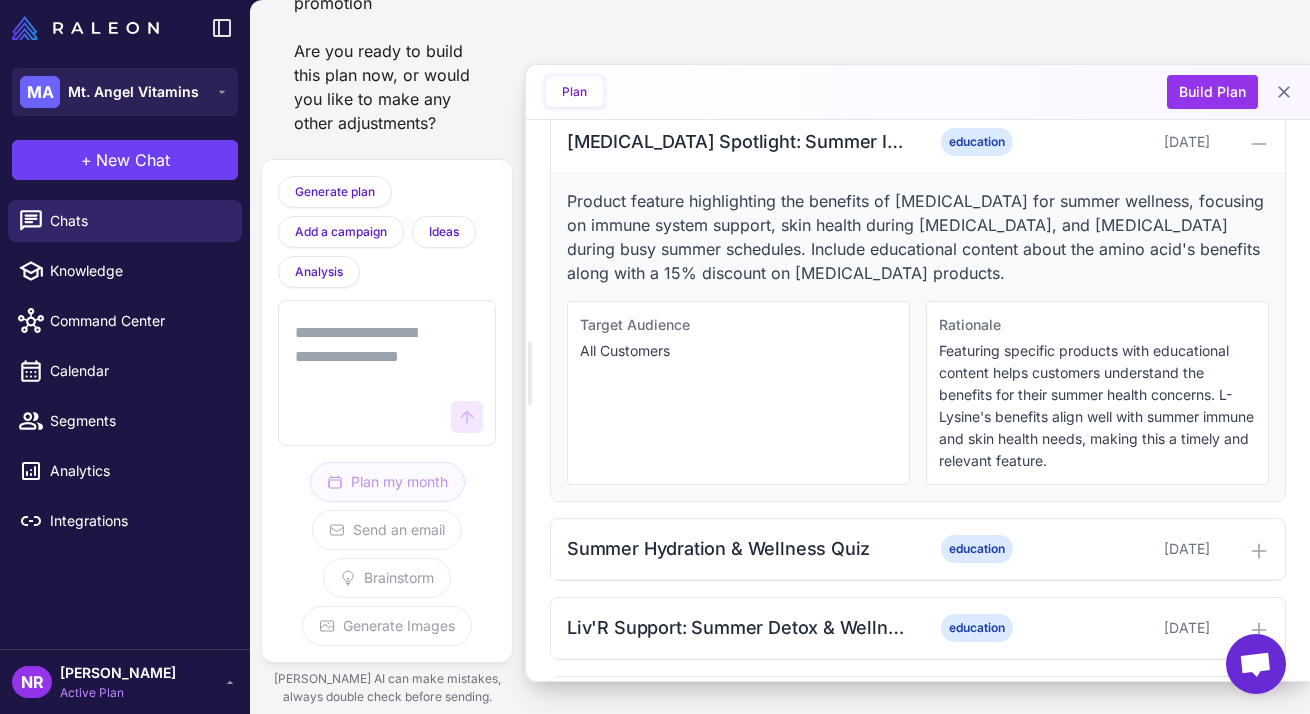 scroll, scrollTop: 1163, scrollLeft: 0, axis: vertical 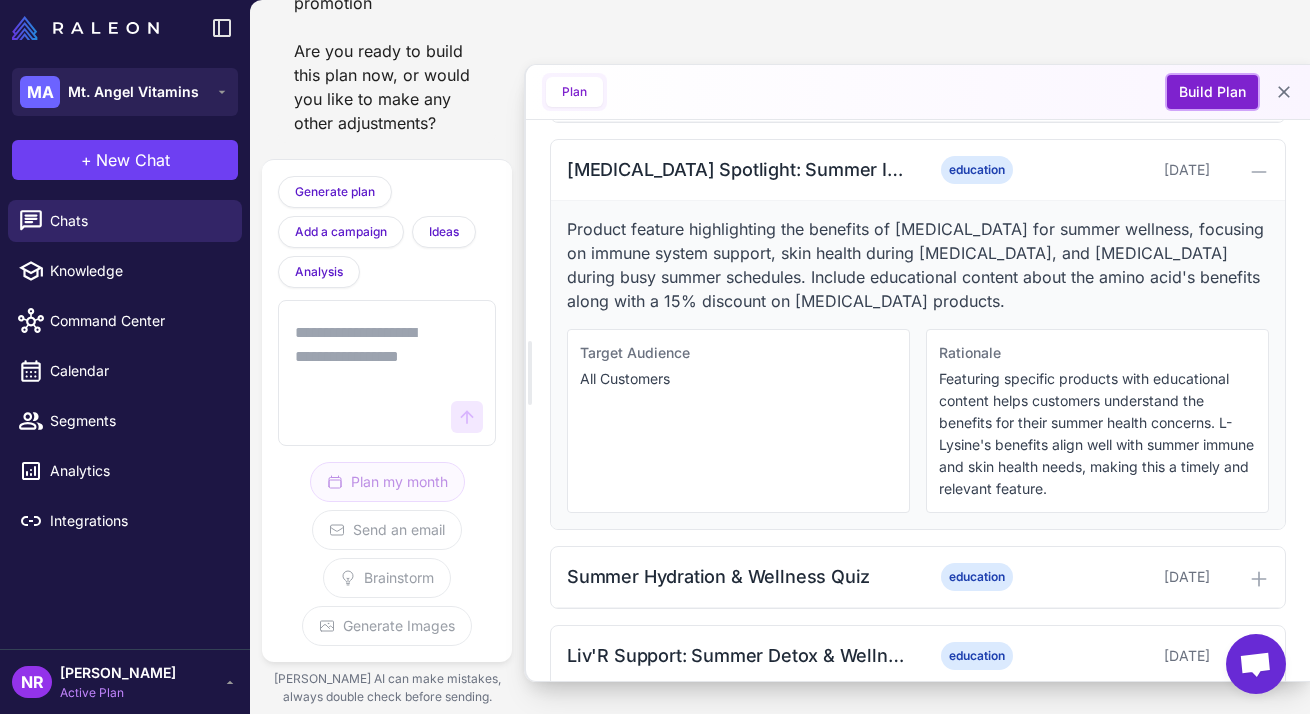 click on "Build Plan" at bounding box center (1212, 92) 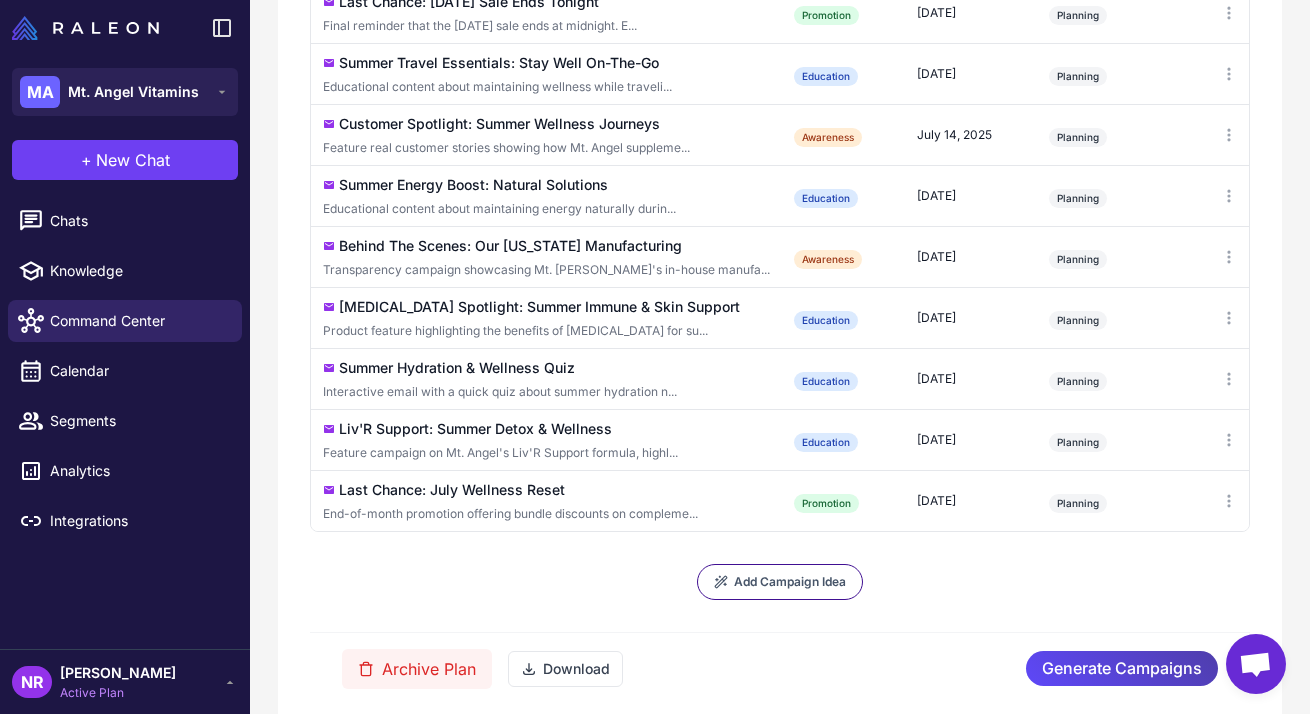 scroll, scrollTop: 812, scrollLeft: 0, axis: vertical 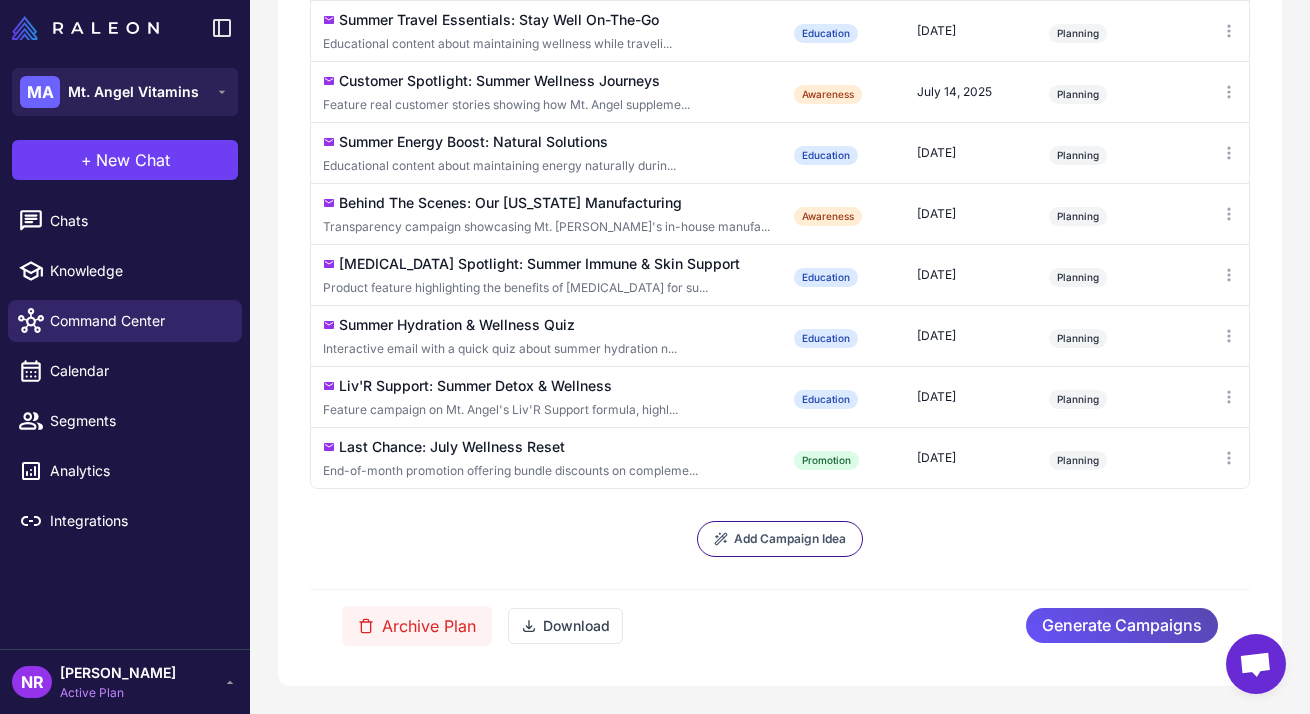 click on "Generate Campaigns" at bounding box center [1122, 625] 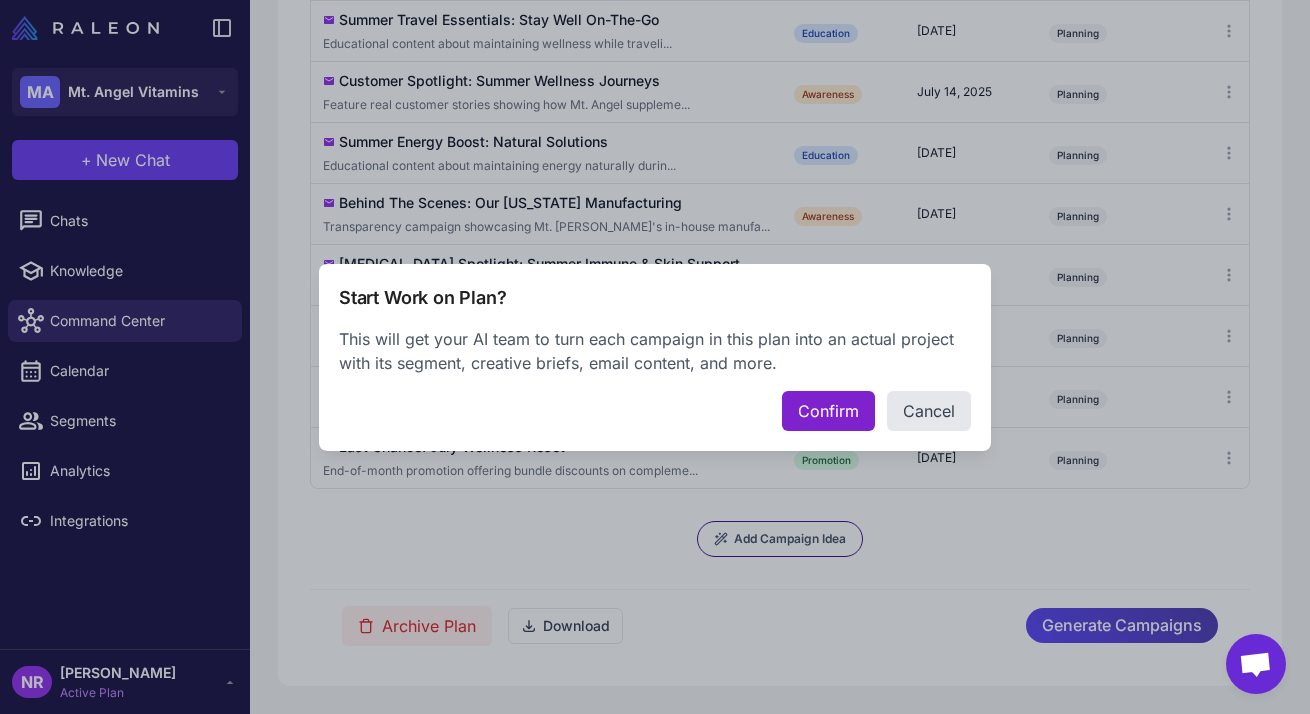 click on "Confirm" at bounding box center (828, 411) 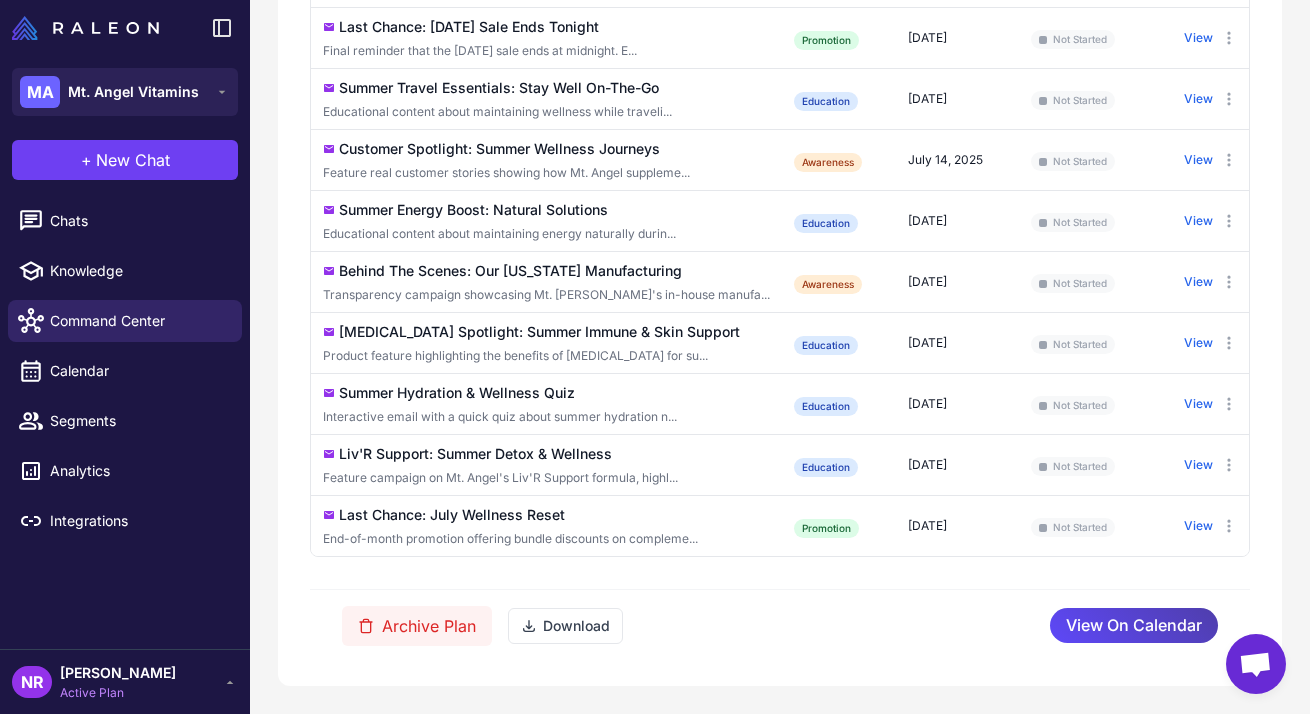 scroll, scrollTop: 744, scrollLeft: 0, axis: vertical 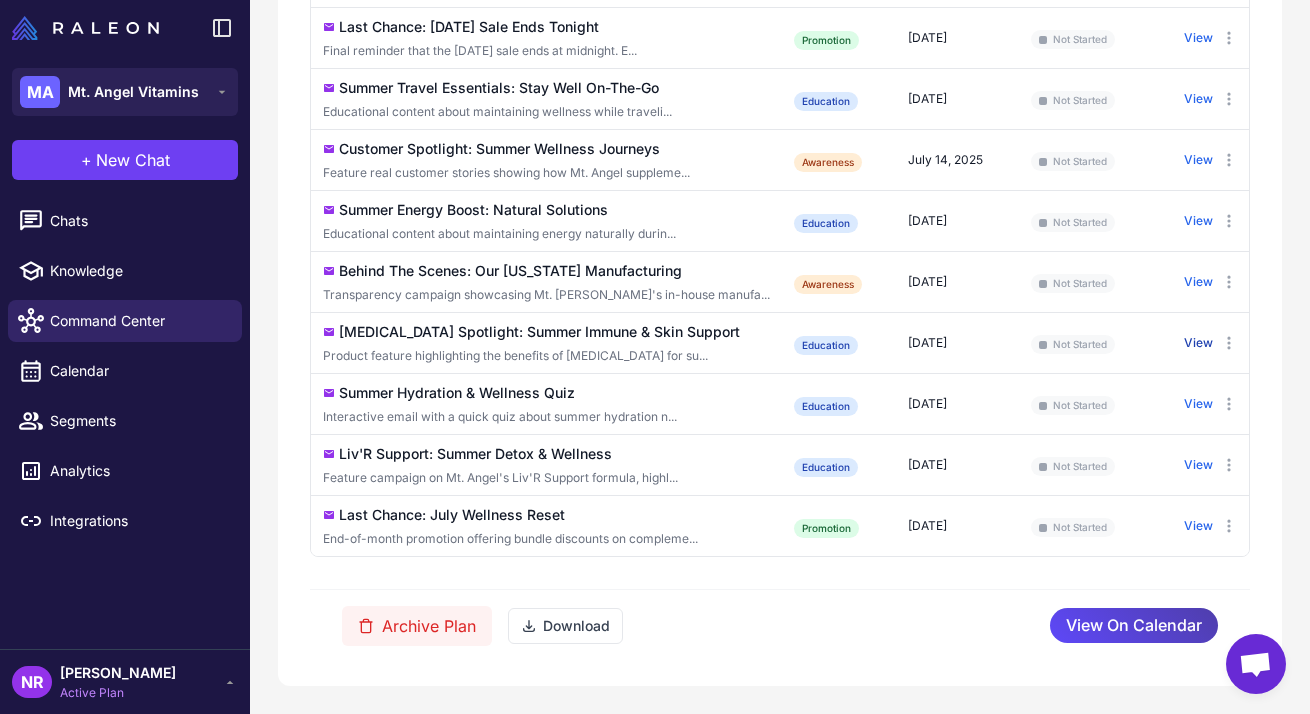 click on "View" at bounding box center (1198, 343) 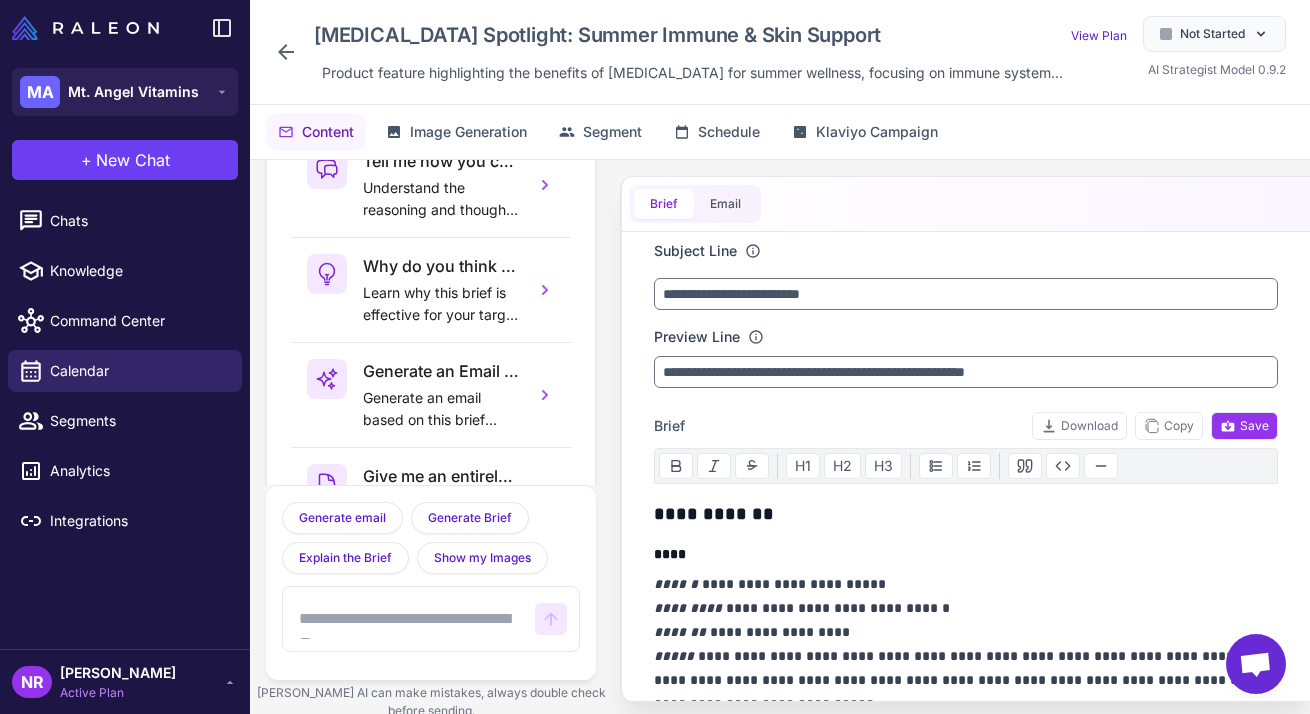 scroll, scrollTop: 116, scrollLeft: 0, axis: vertical 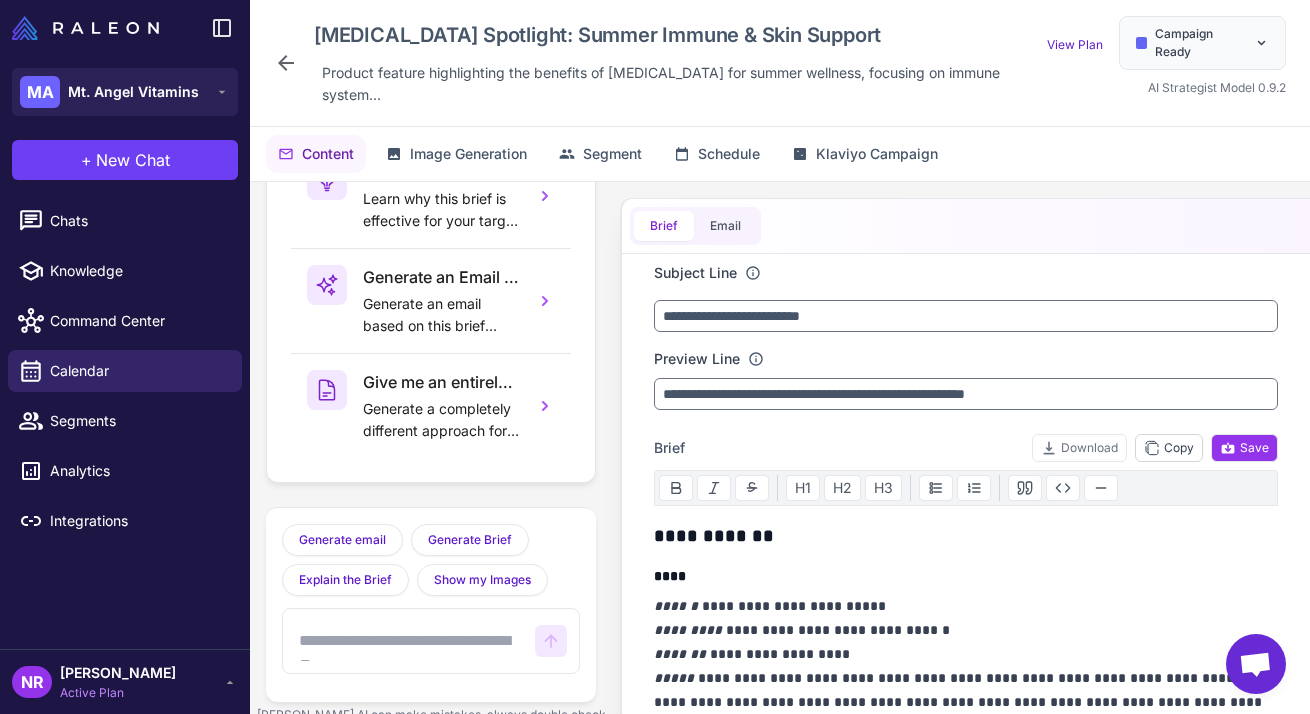 click on "Copy" at bounding box center (1169, 448) 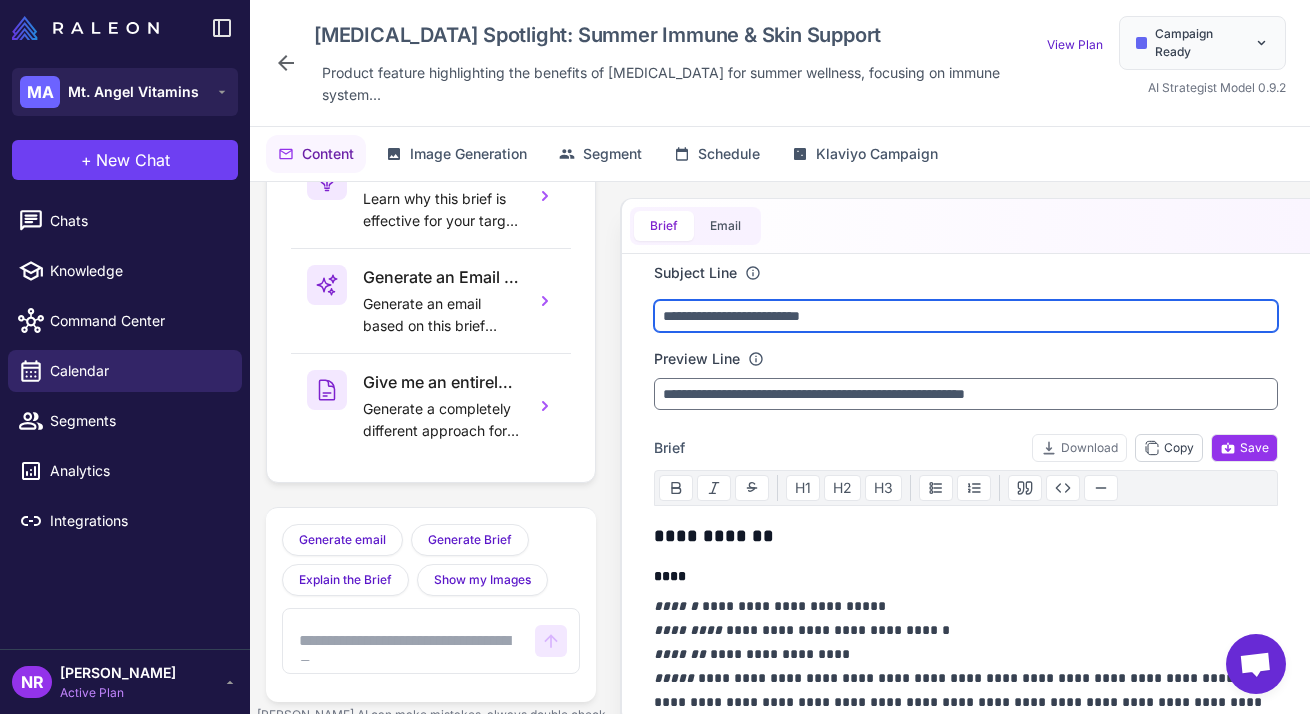 drag, startPoint x: 870, startPoint y: 295, endPoint x: 560, endPoint y: 260, distance: 311.96954 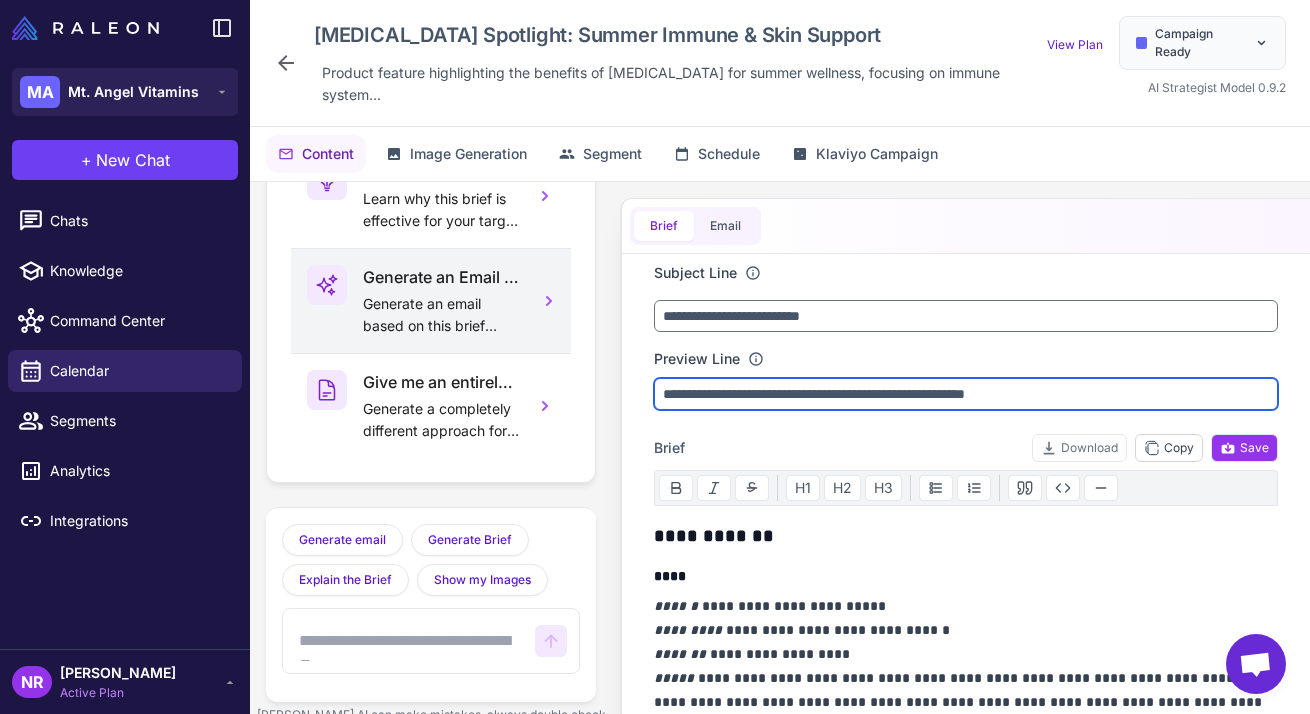drag, startPoint x: 1112, startPoint y: 378, endPoint x: 522, endPoint y: 327, distance: 592.20013 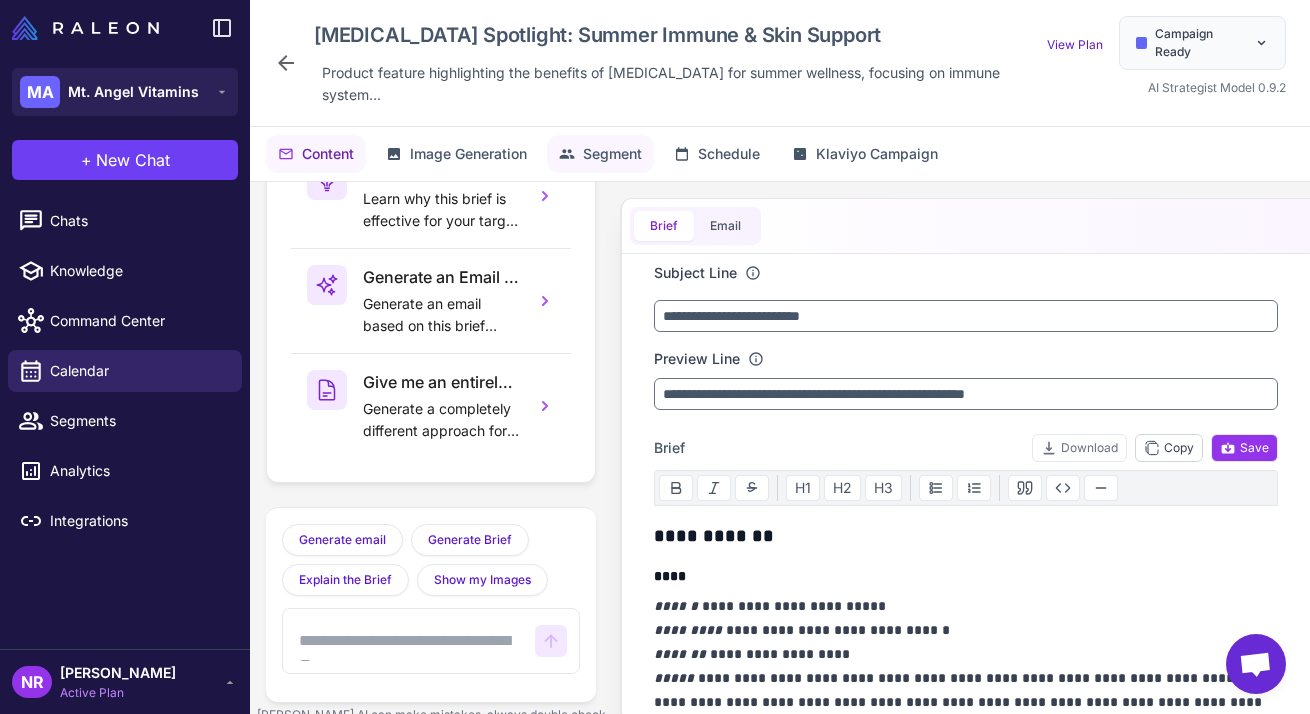 click on "Segment" at bounding box center [612, 154] 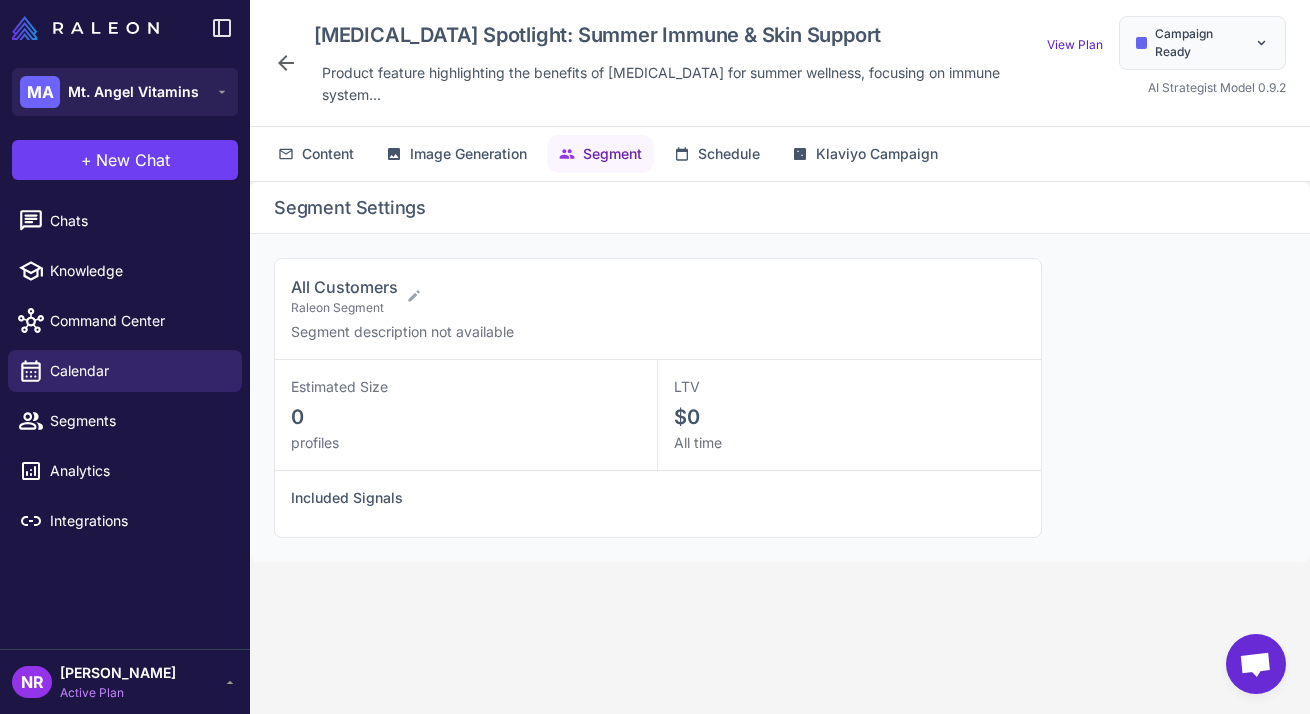 click 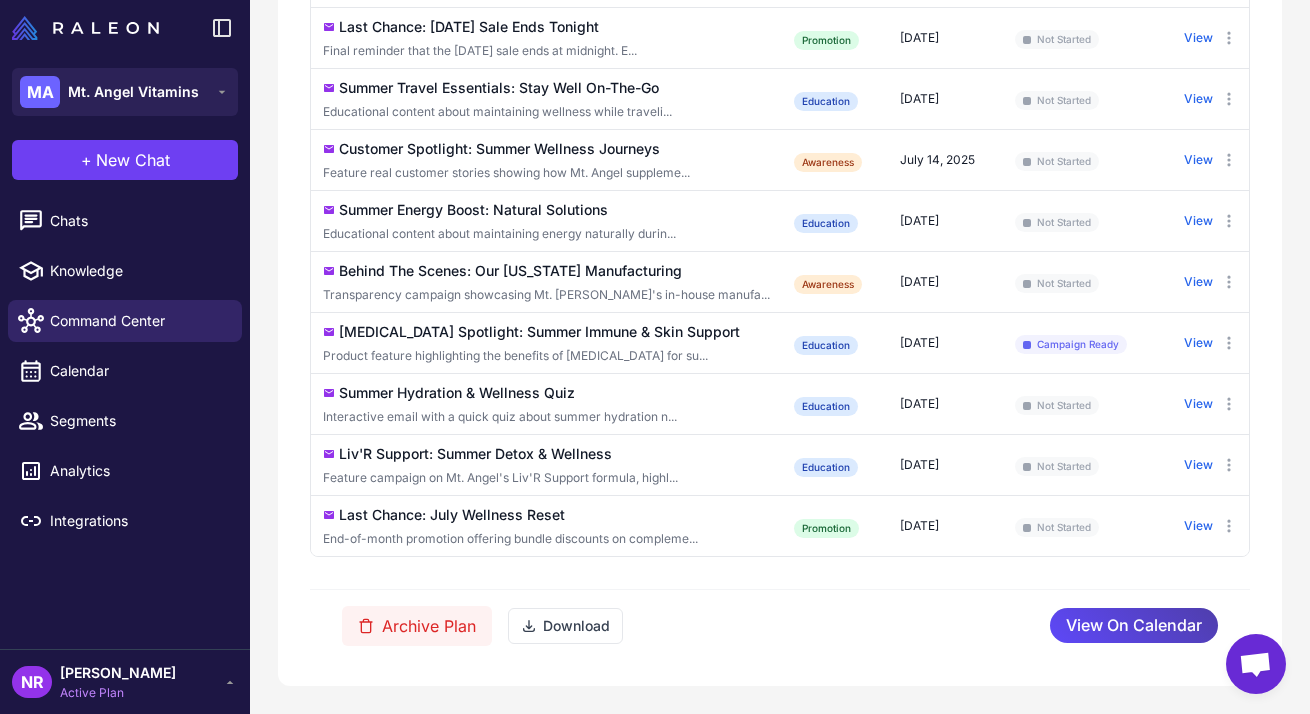 scroll, scrollTop: 744, scrollLeft: 0, axis: vertical 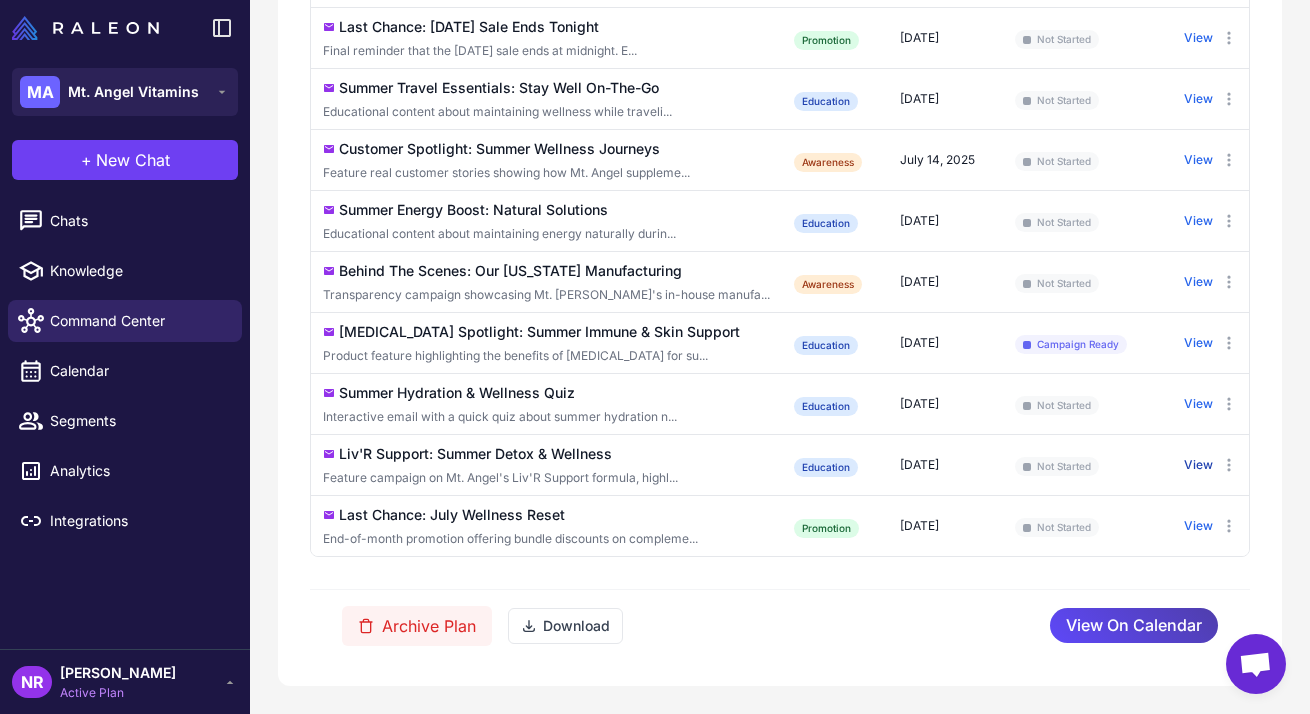 click on "View" at bounding box center [1198, 465] 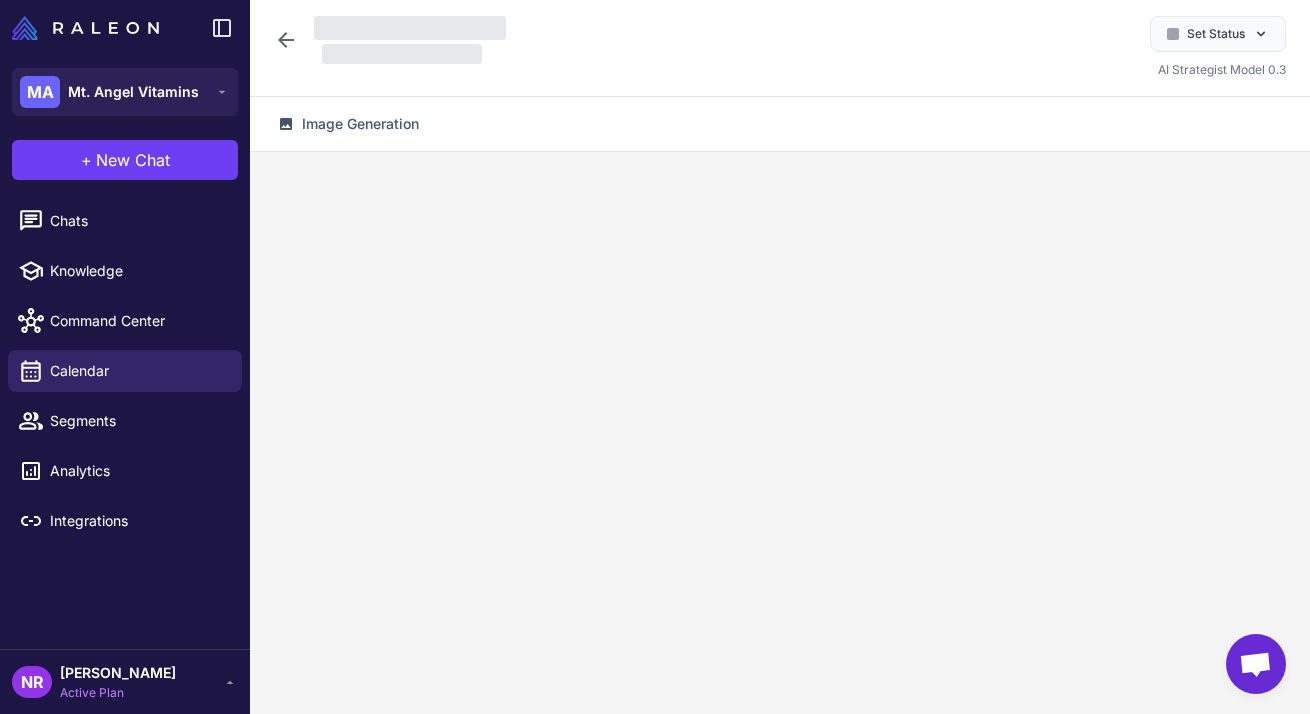scroll, scrollTop: 0, scrollLeft: 0, axis: both 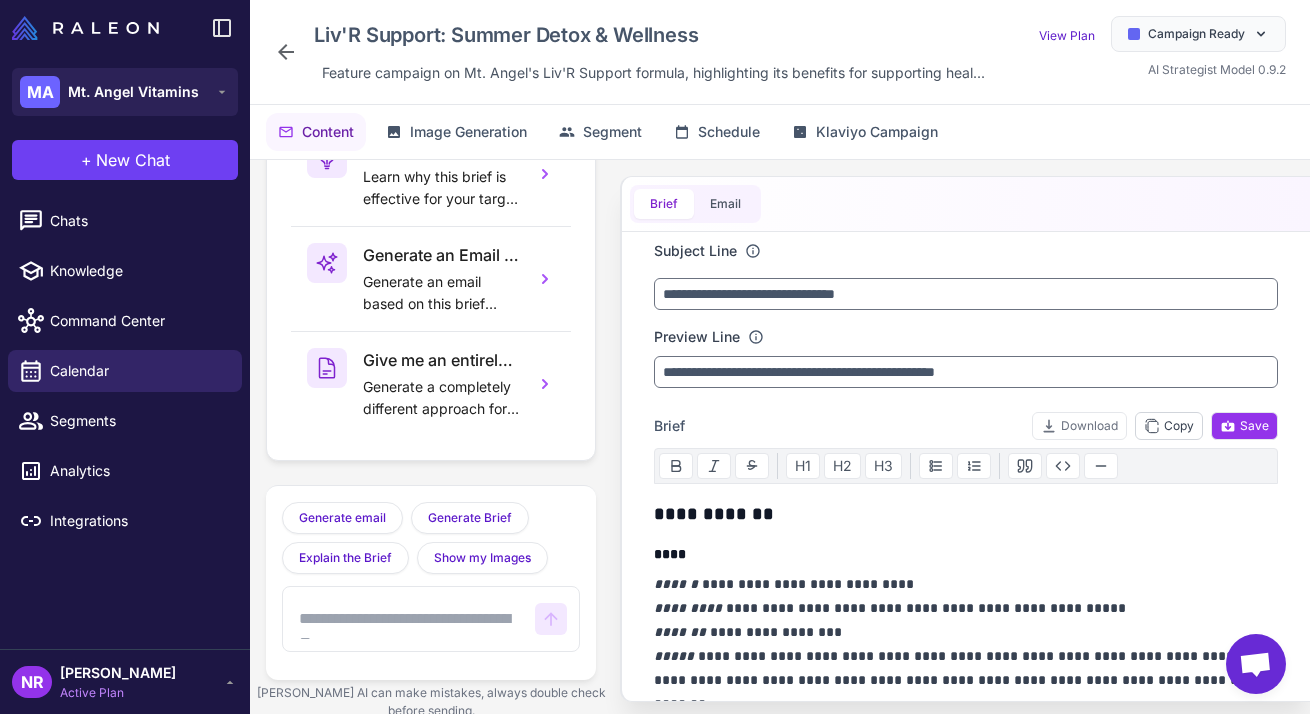 click 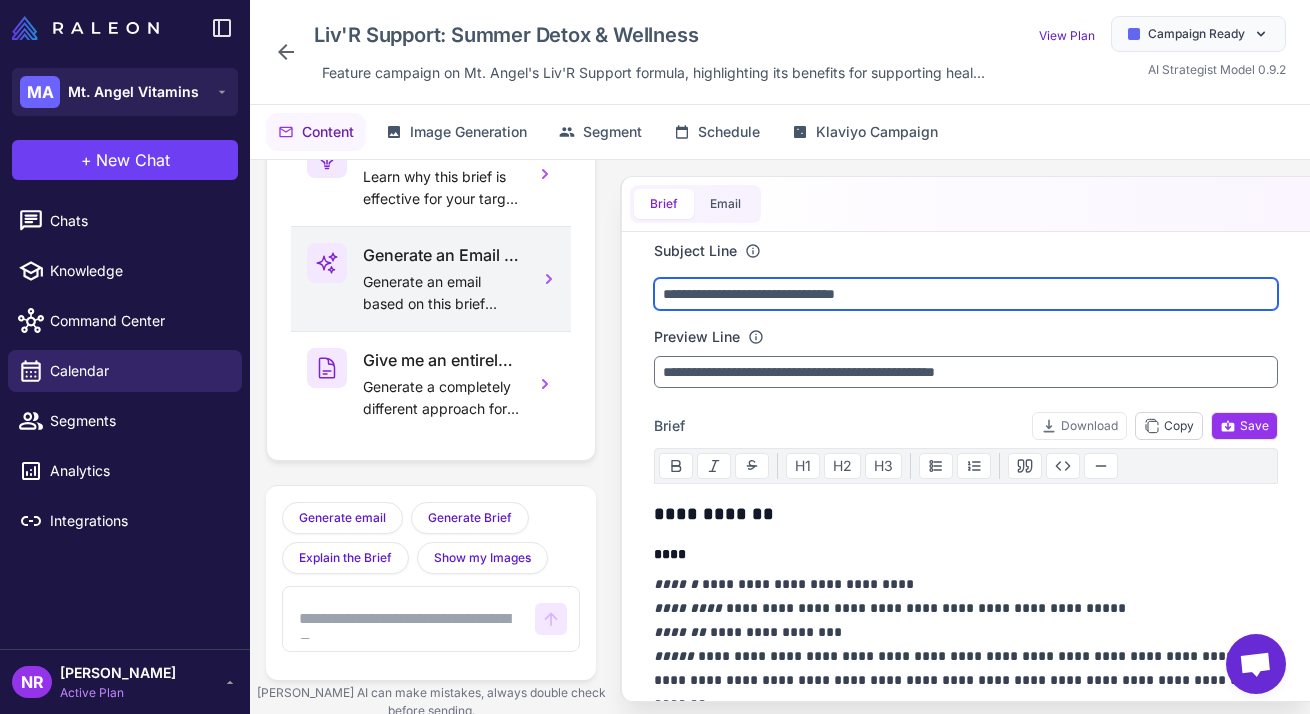 drag, startPoint x: 942, startPoint y: 293, endPoint x: 534, endPoint y: 271, distance: 408.5927 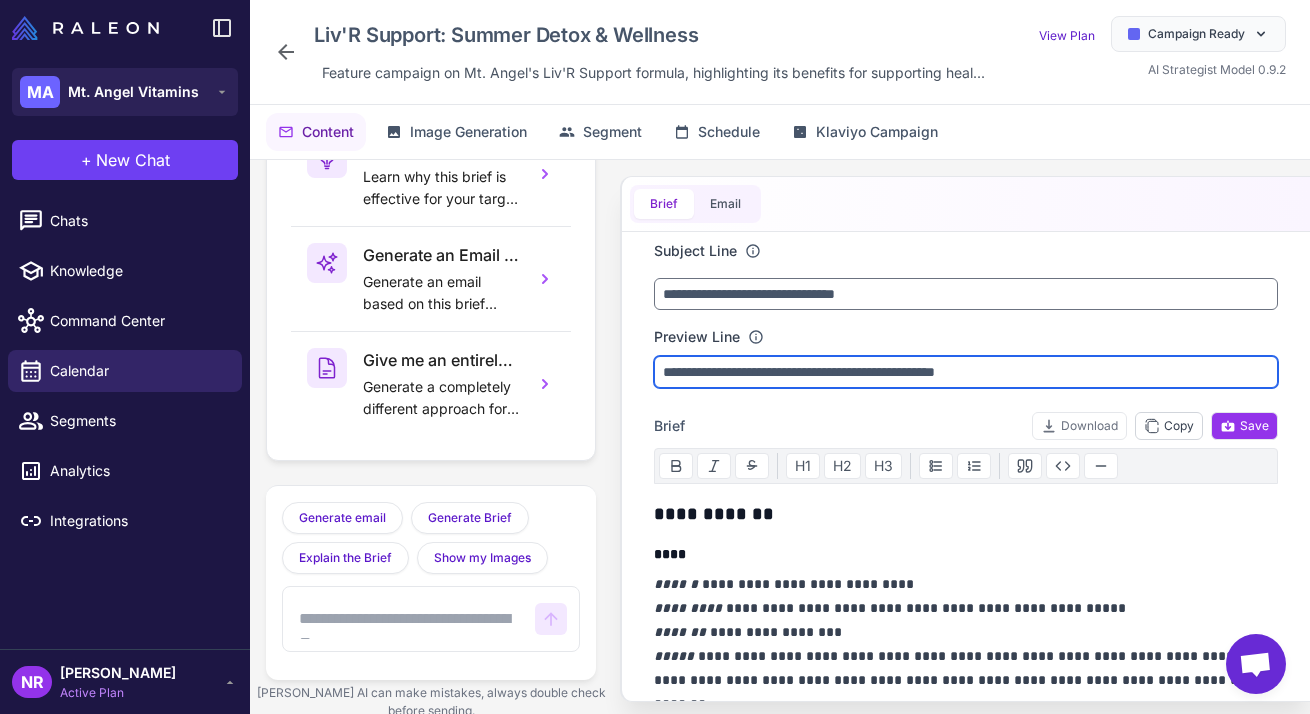 drag, startPoint x: 1047, startPoint y: 365, endPoint x: 684, endPoint y: 331, distance: 364.5888 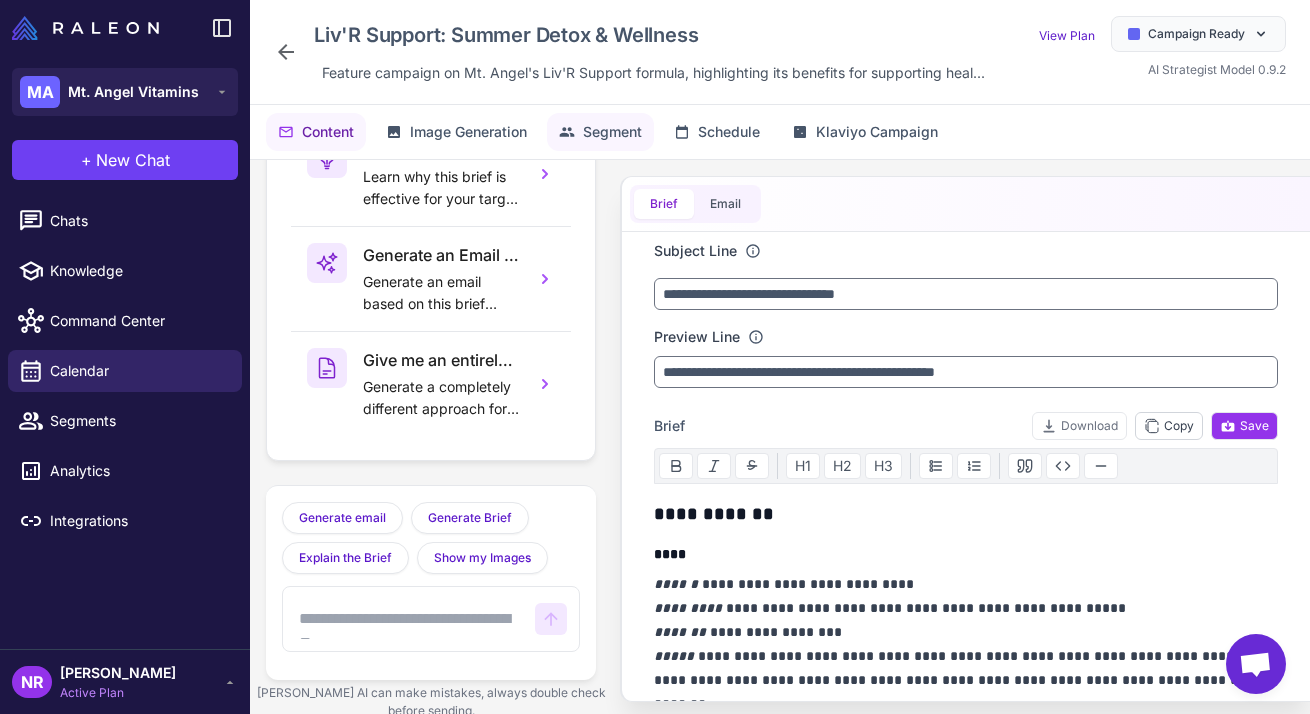click on "Segment" at bounding box center (612, 132) 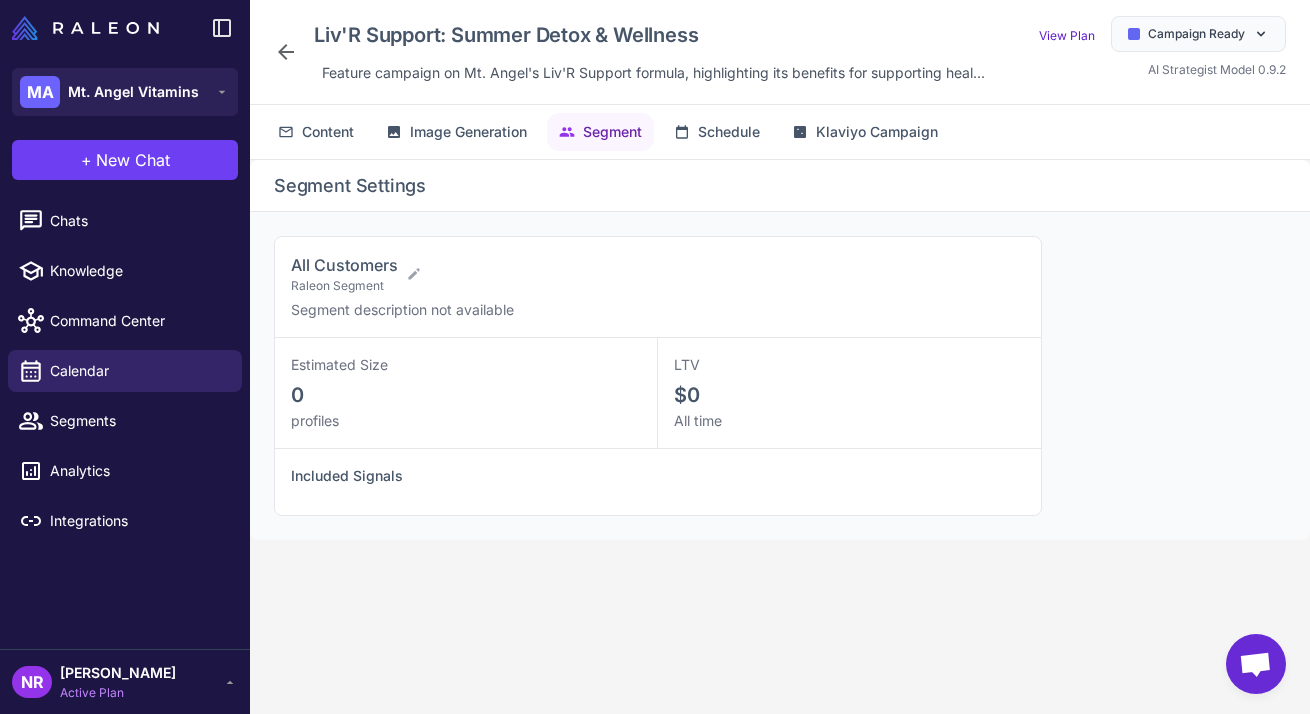 click 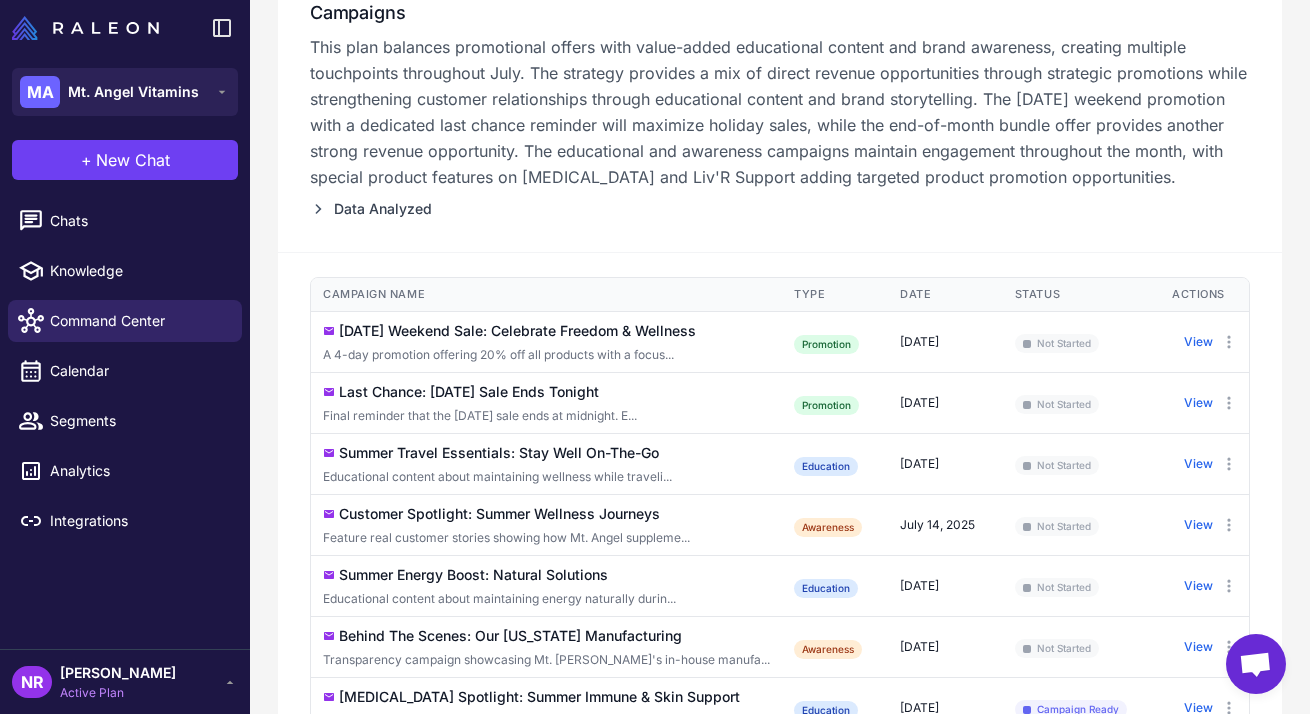 scroll, scrollTop: 377, scrollLeft: 0, axis: vertical 